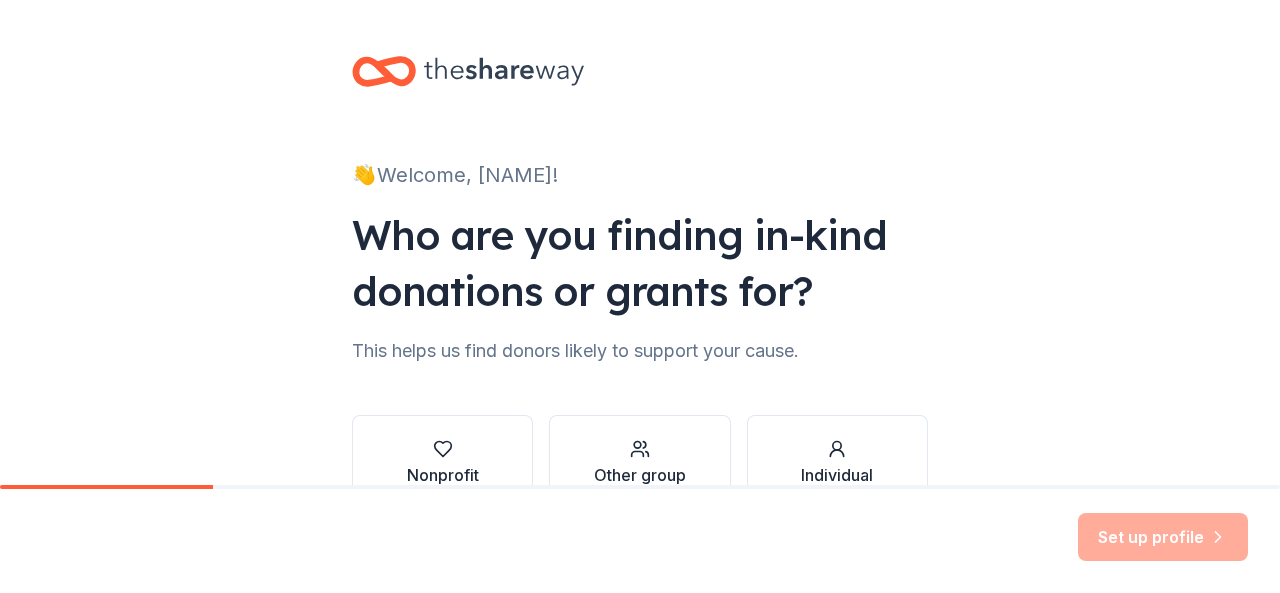 scroll, scrollTop: 0, scrollLeft: 0, axis: both 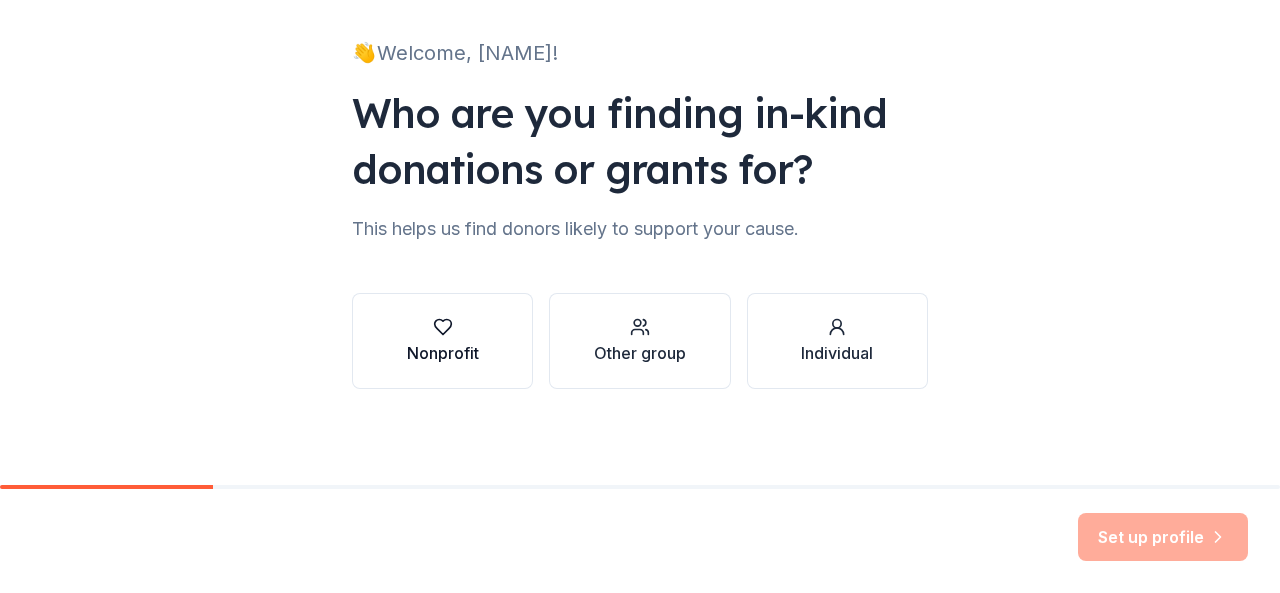 click on "Nonprofit" at bounding box center (442, 341) 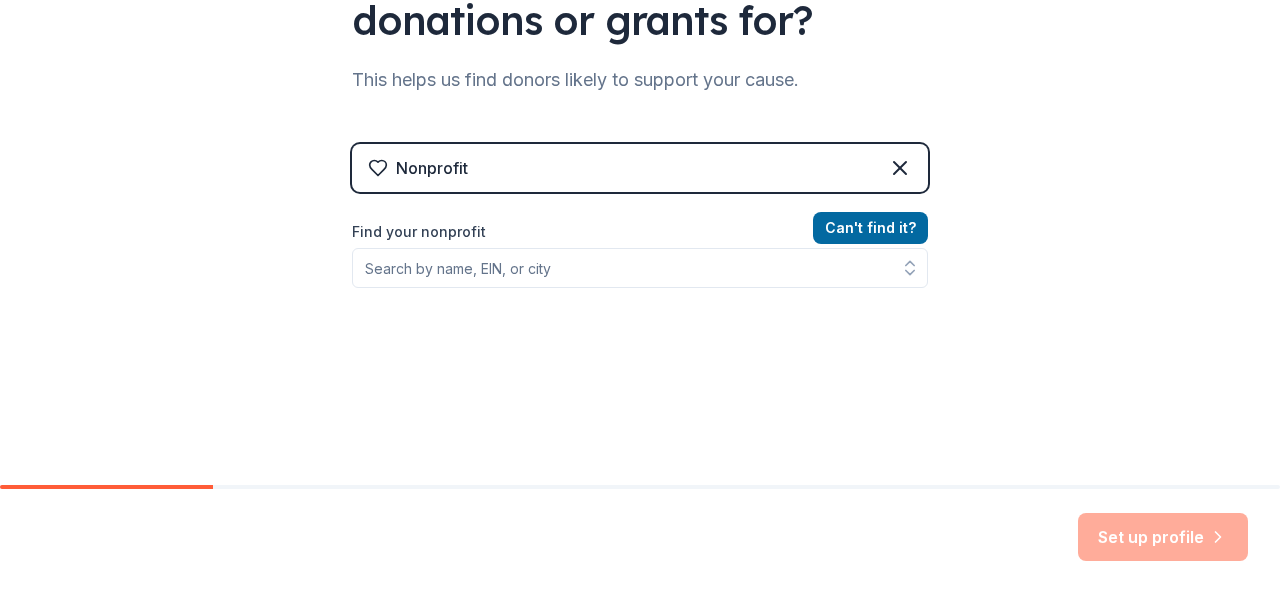 scroll, scrollTop: 315, scrollLeft: 0, axis: vertical 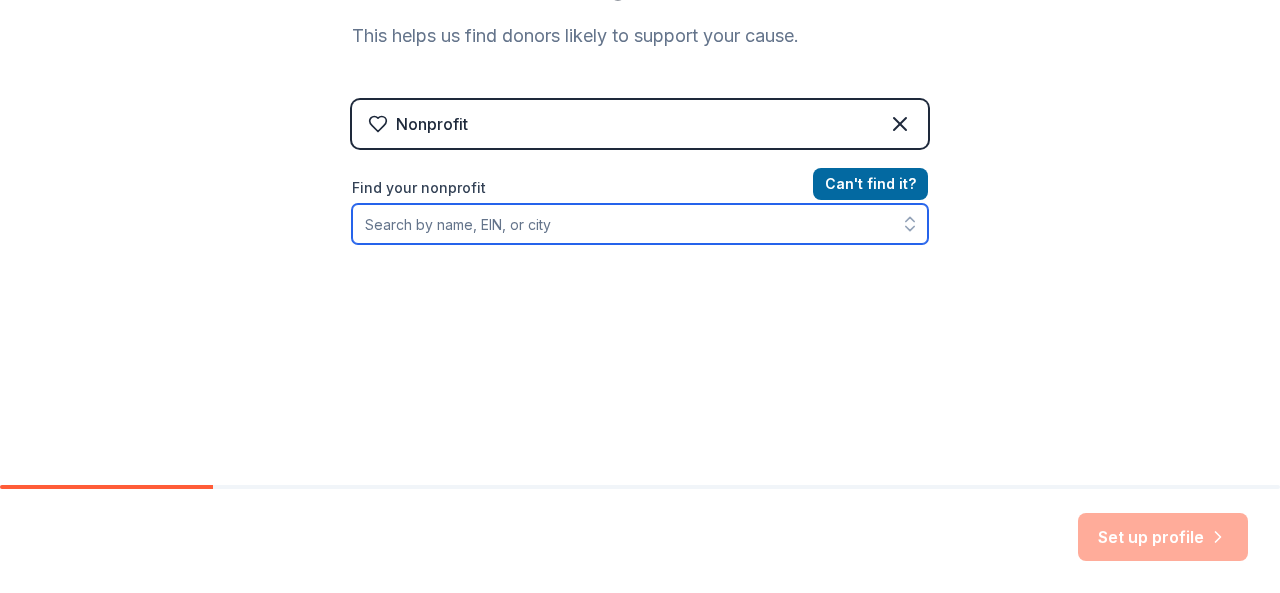 click on "Find your nonprofit" at bounding box center (640, 224) 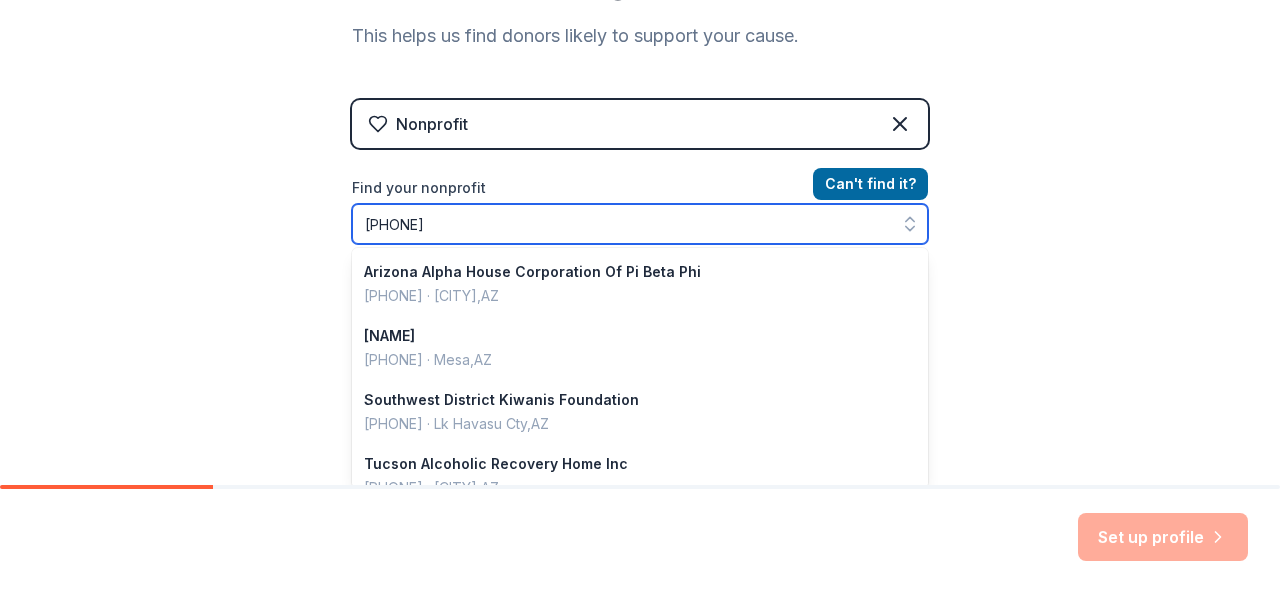 type on "[PHONE]" 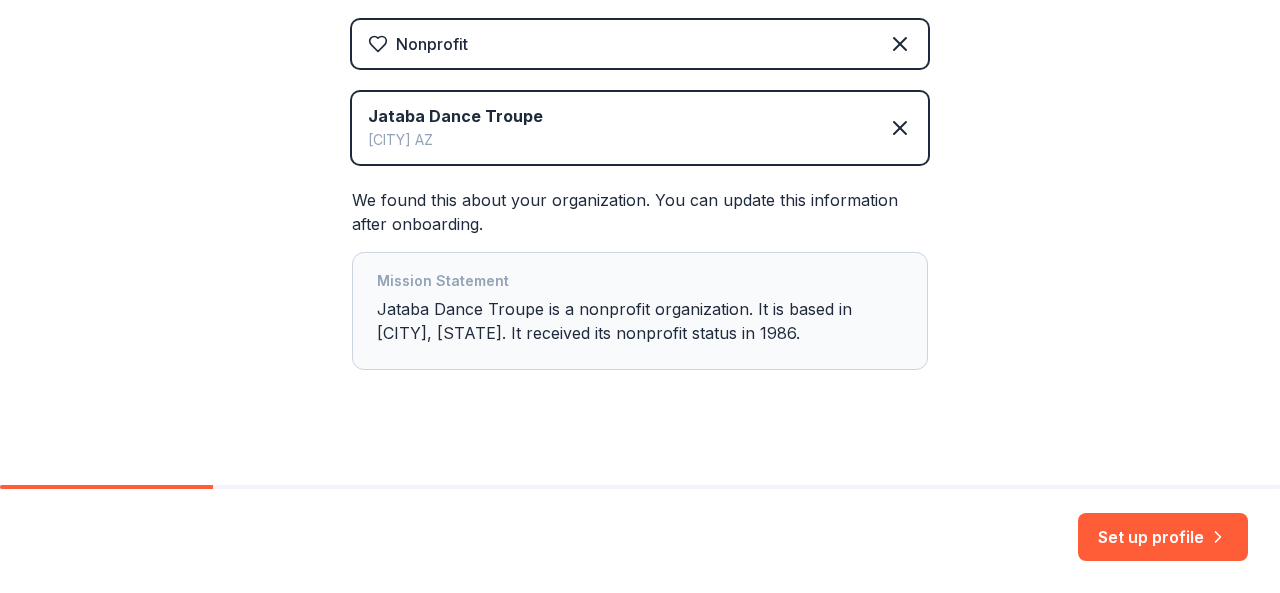 scroll, scrollTop: 416, scrollLeft: 0, axis: vertical 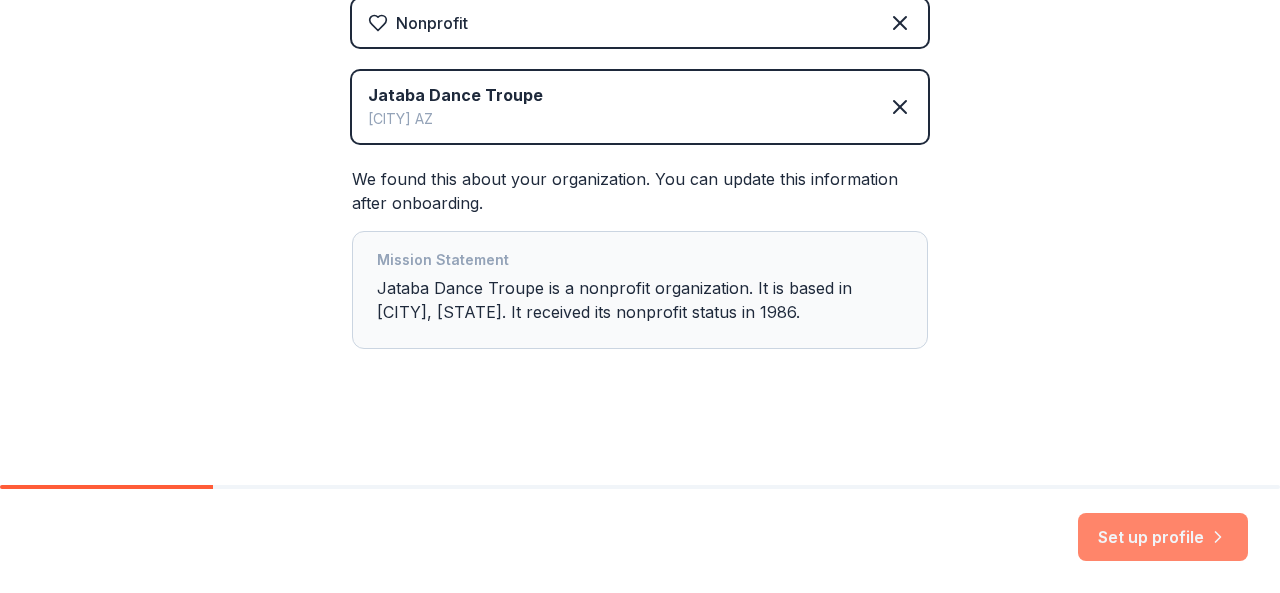 click on "Set up profile" at bounding box center (1163, 537) 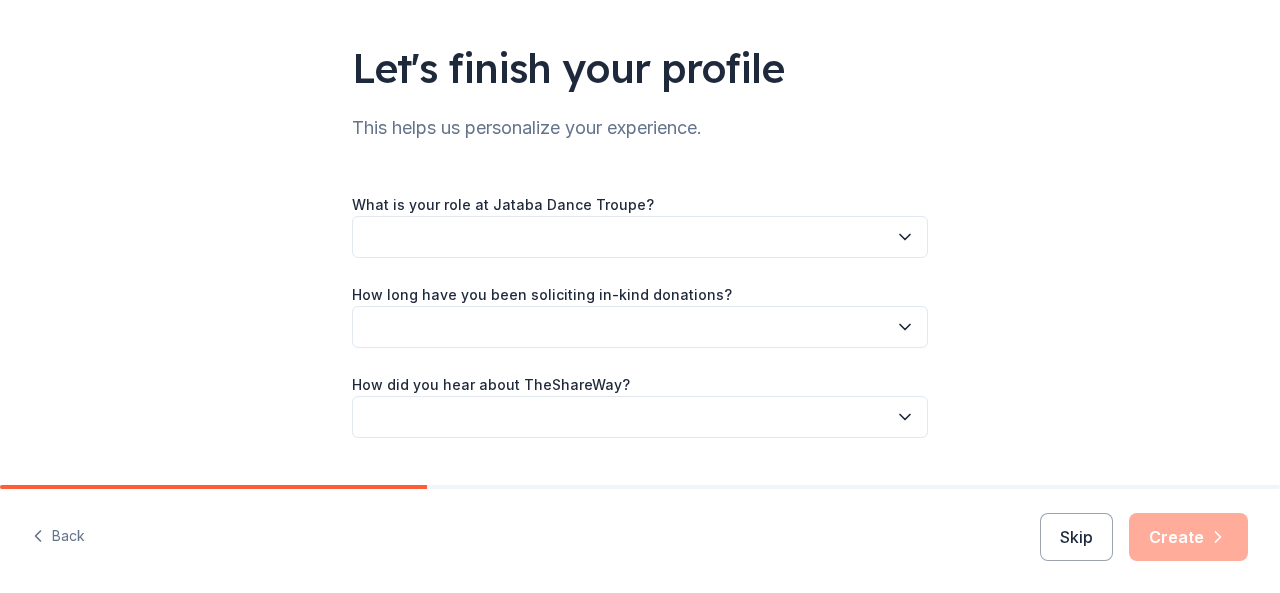 scroll, scrollTop: 120, scrollLeft: 0, axis: vertical 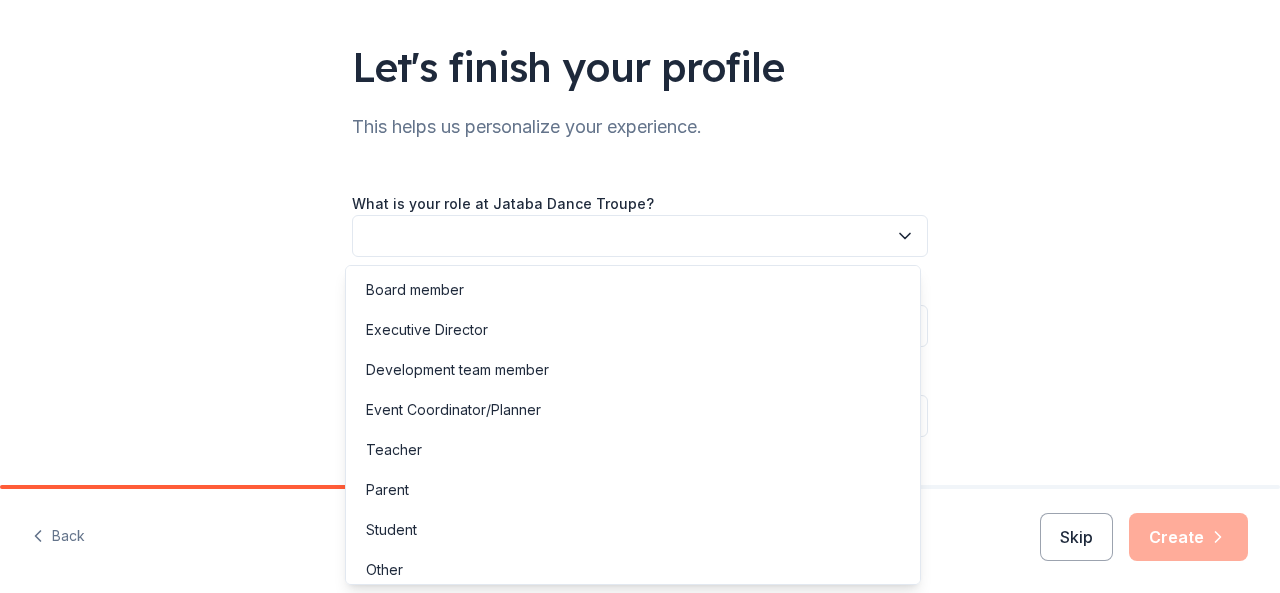 click at bounding box center [640, 236] 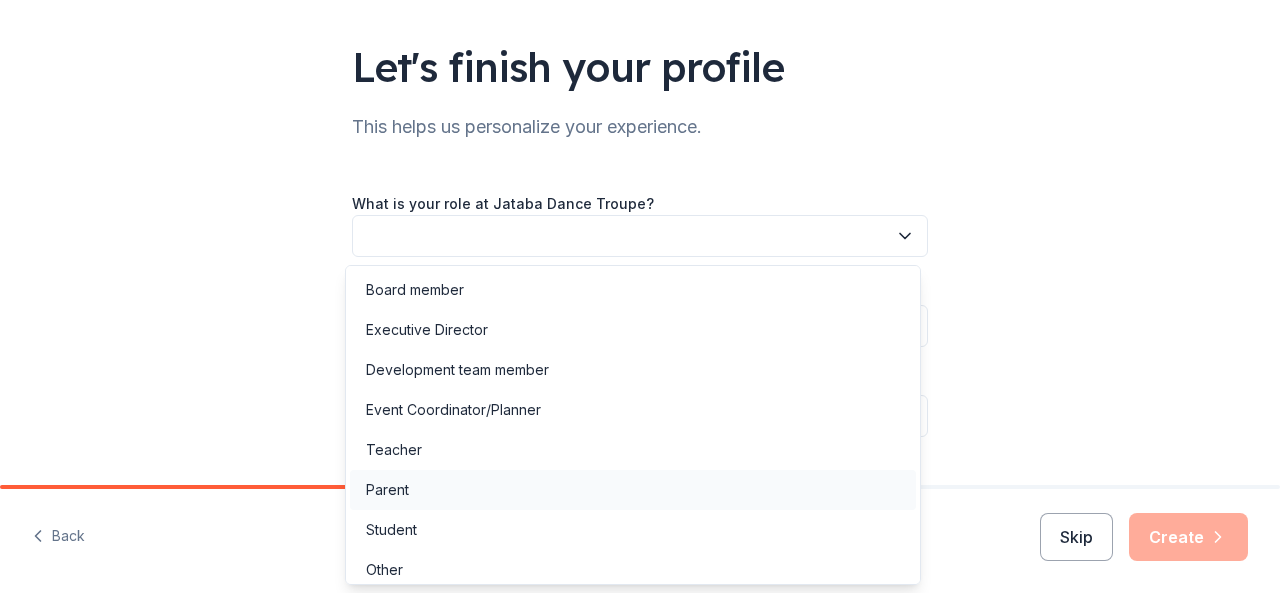 click on "Parent" at bounding box center [633, 490] 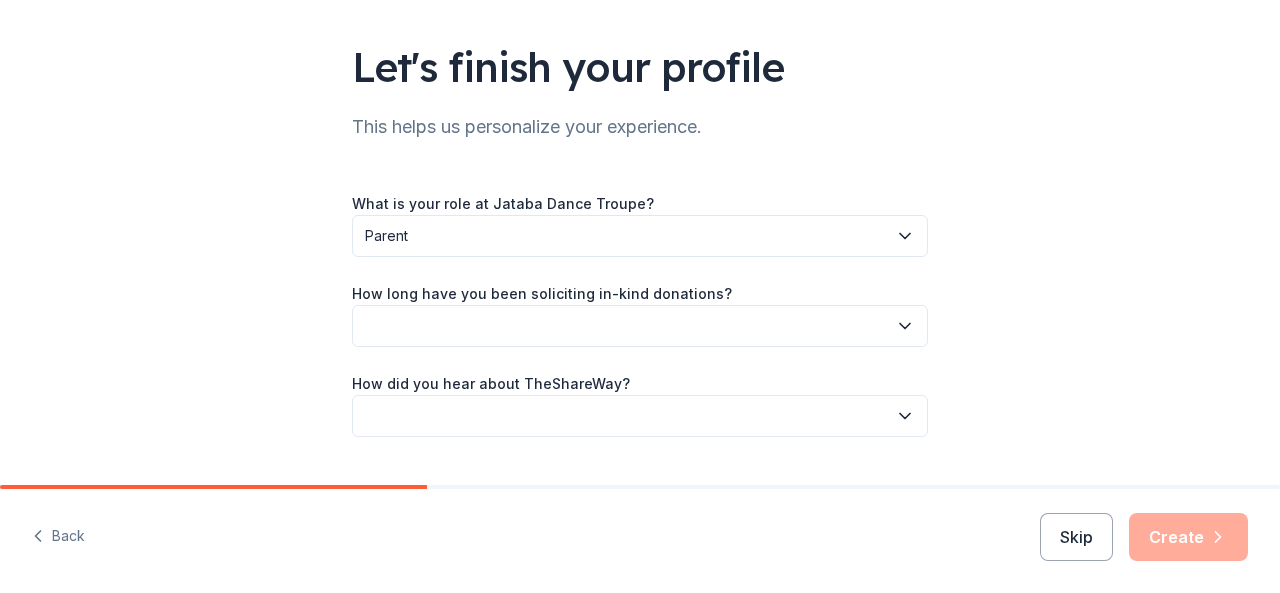 click on "Parent" at bounding box center (640, 236) 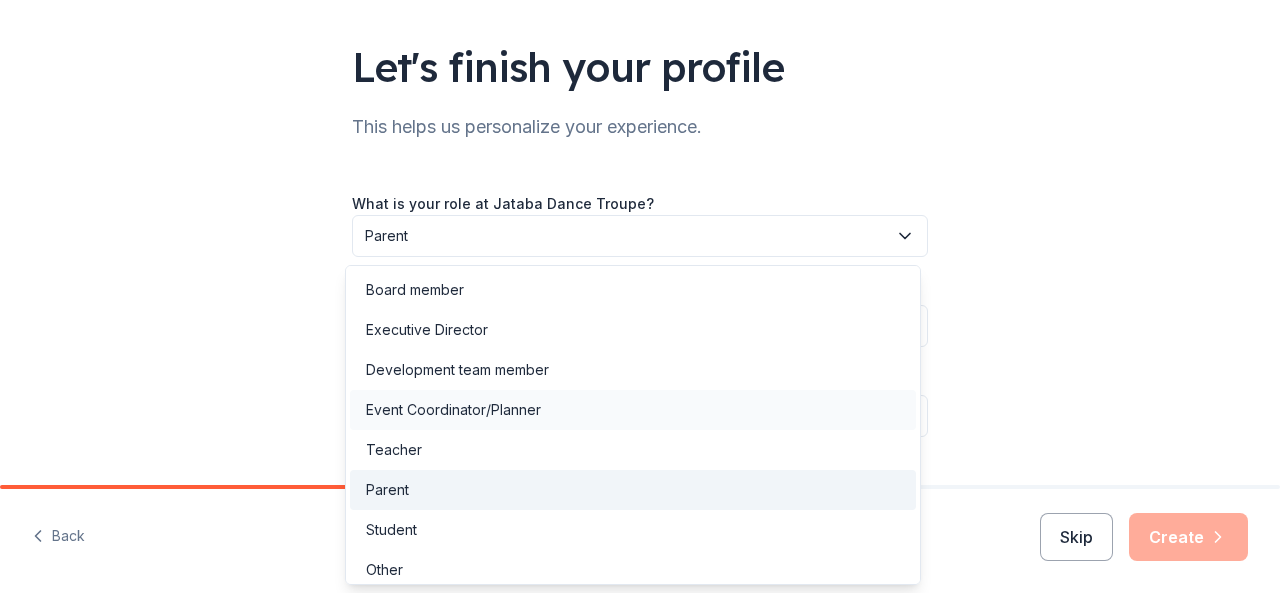 click on "Event Coordinator/Planner" at bounding box center (633, 410) 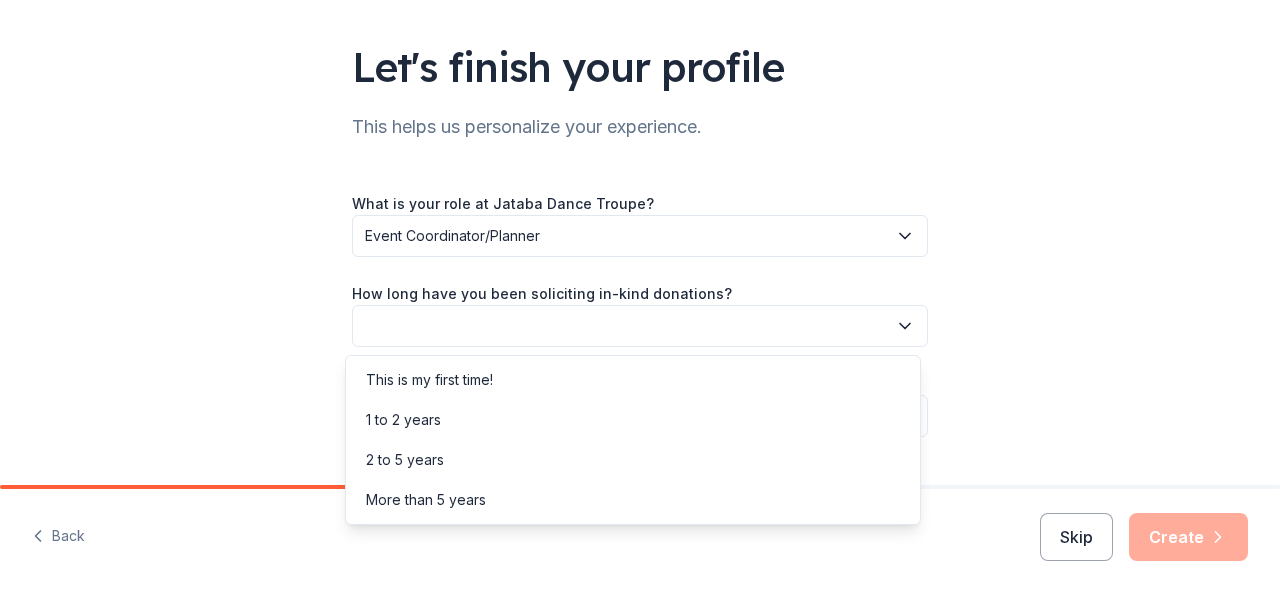 click at bounding box center [640, 326] 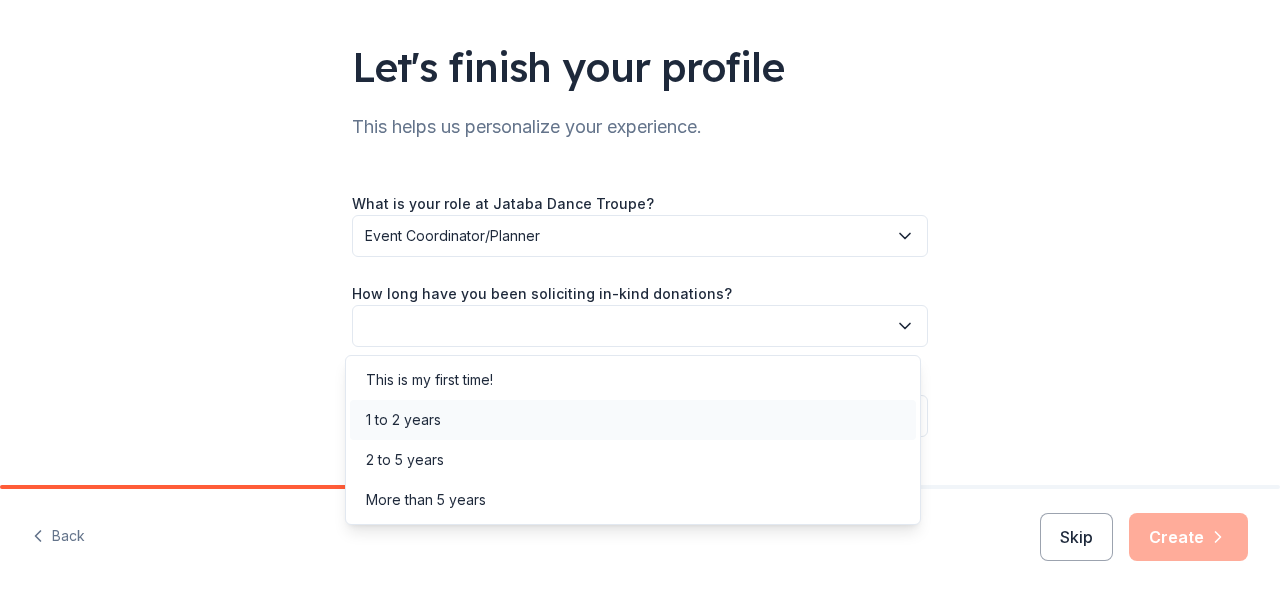 click on "1 to 2 years" at bounding box center [633, 420] 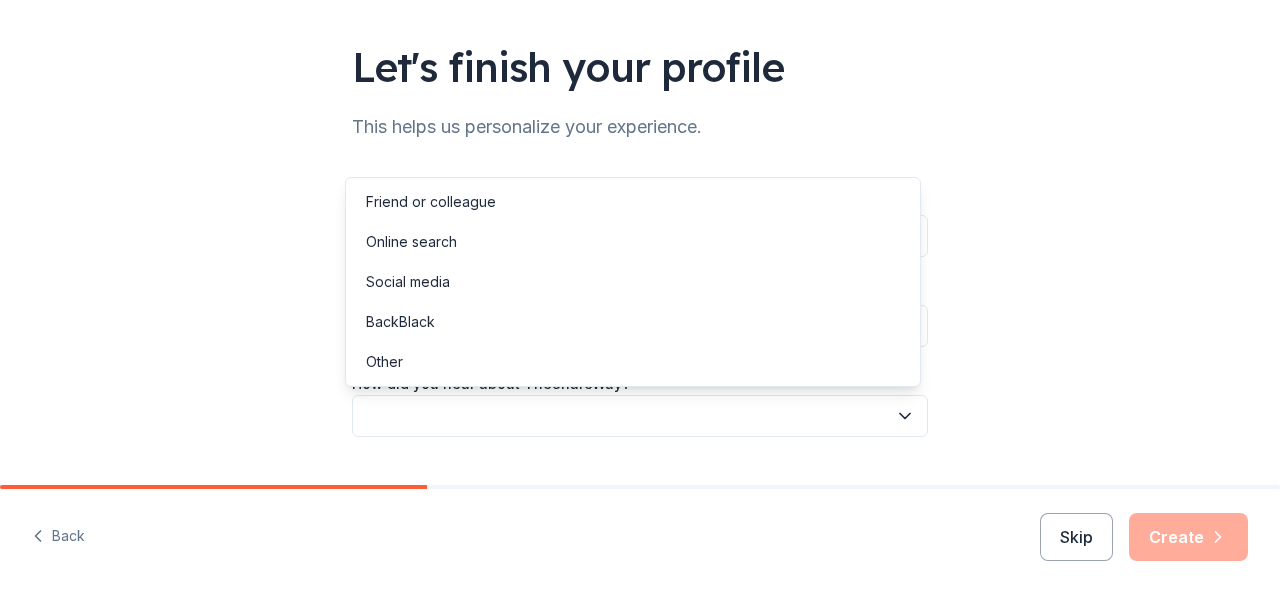 click at bounding box center [640, 416] 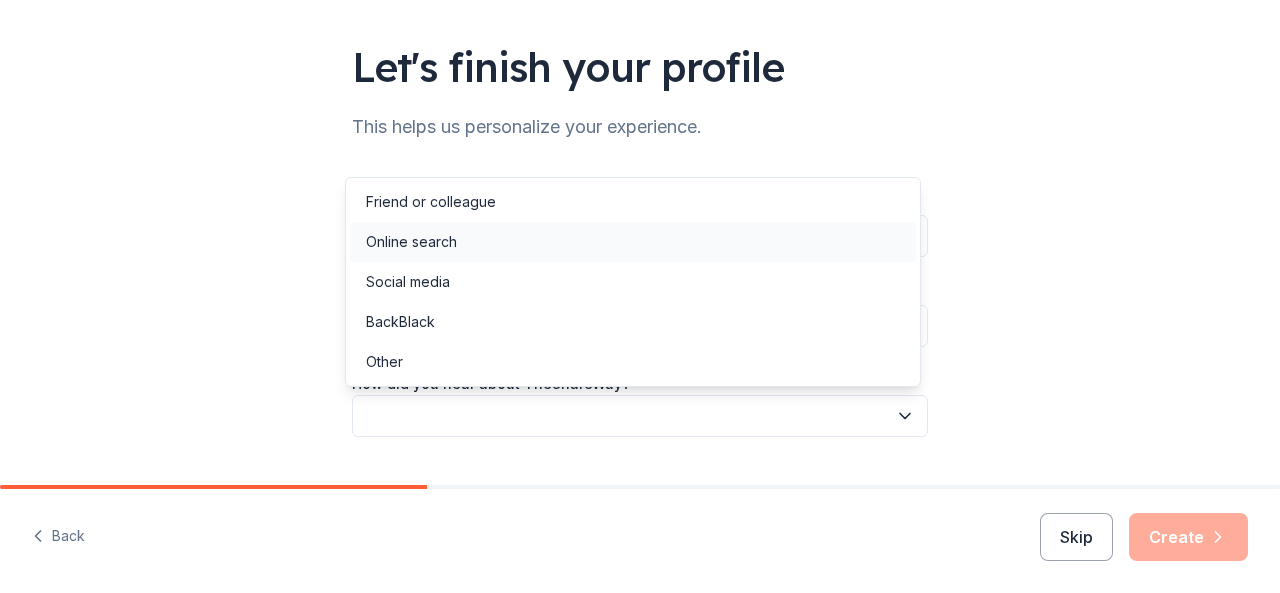 click on "Online search" at bounding box center [633, 242] 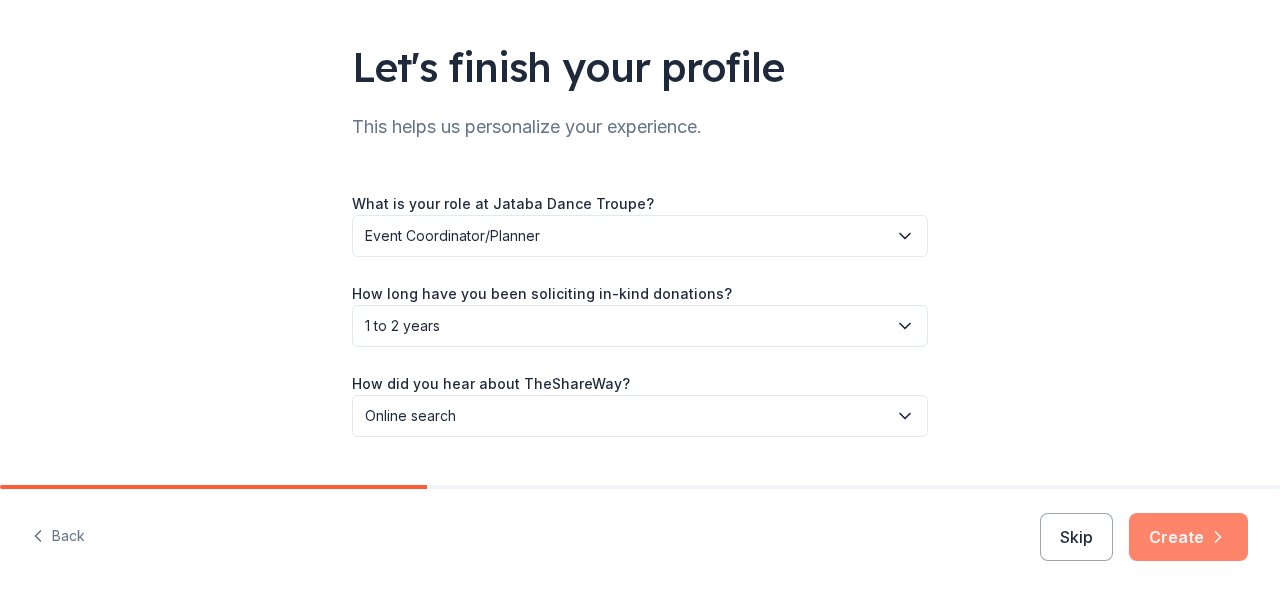 click on "Create" at bounding box center (1188, 537) 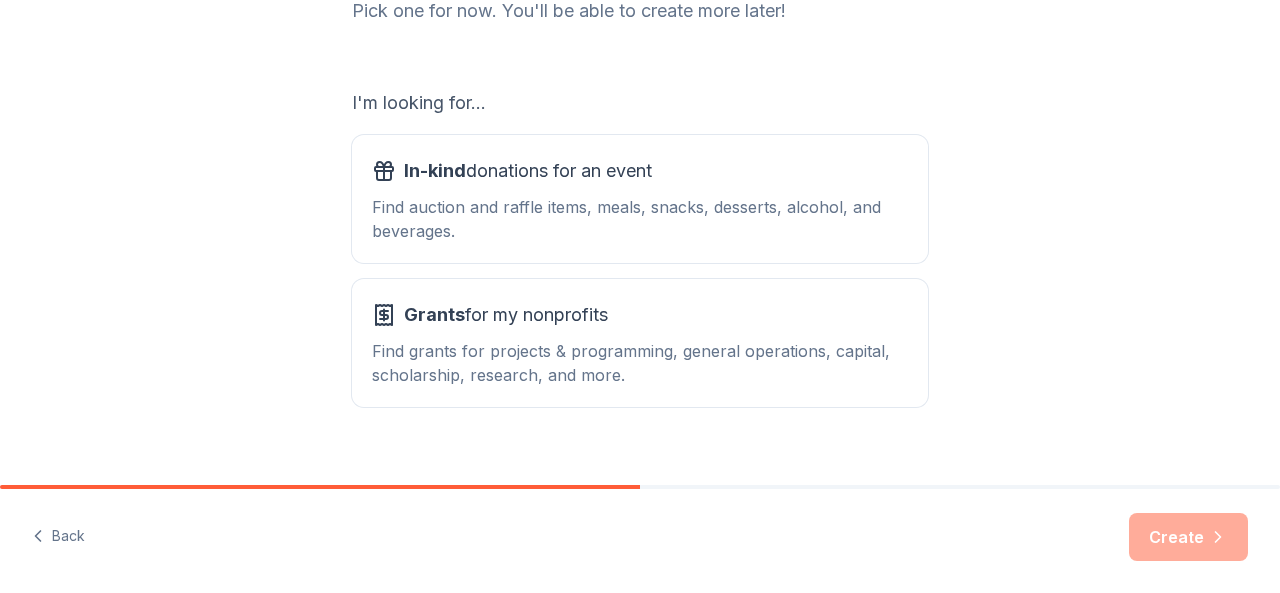 scroll, scrollTop: 322, scrollLeft: 0, axis: vertical 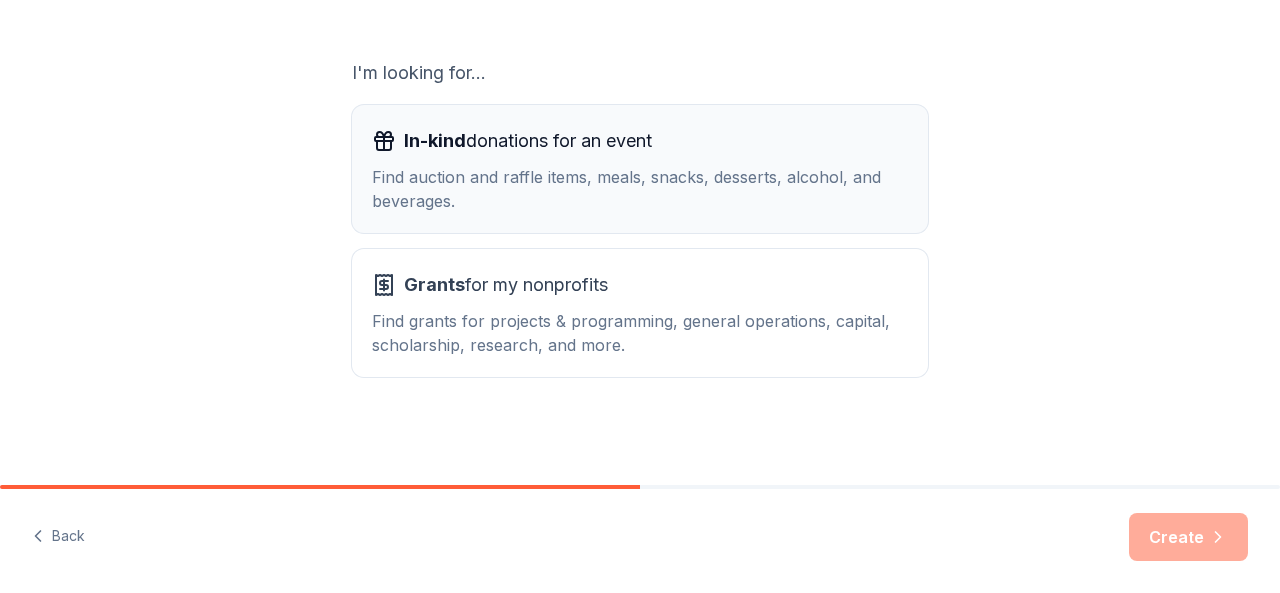 click on "Find auction and raffle items, meals, snacks, desserts, alcohol, and beverages." at bounding box center (640, 189) 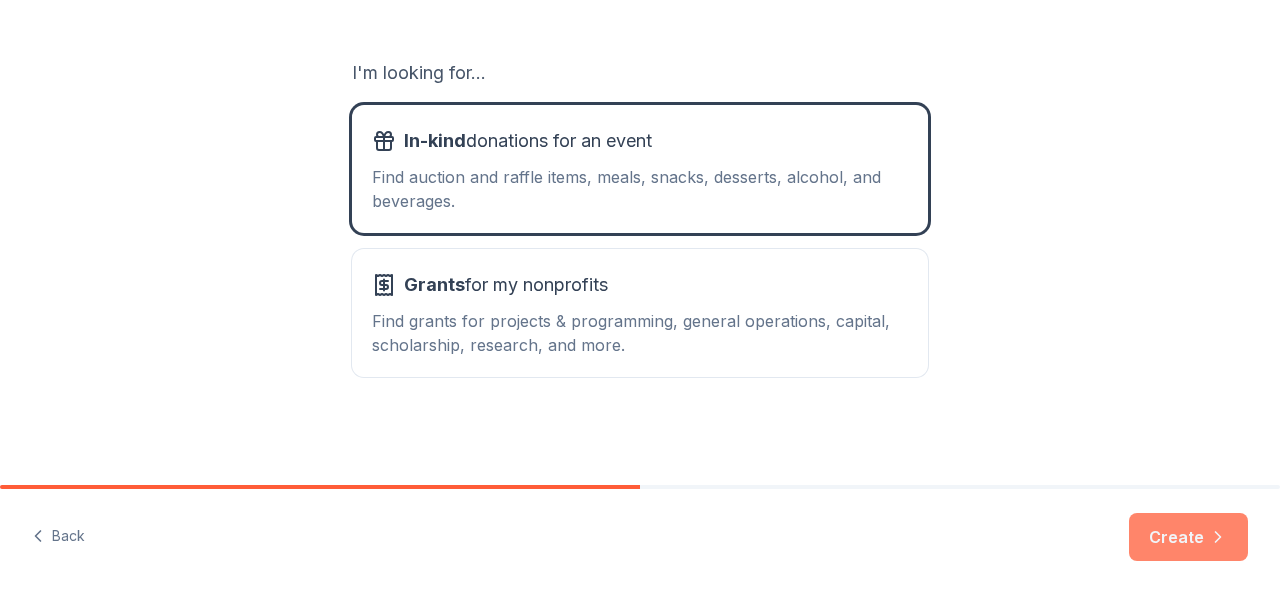 click on "Create" at bounding box center (1188, 537) 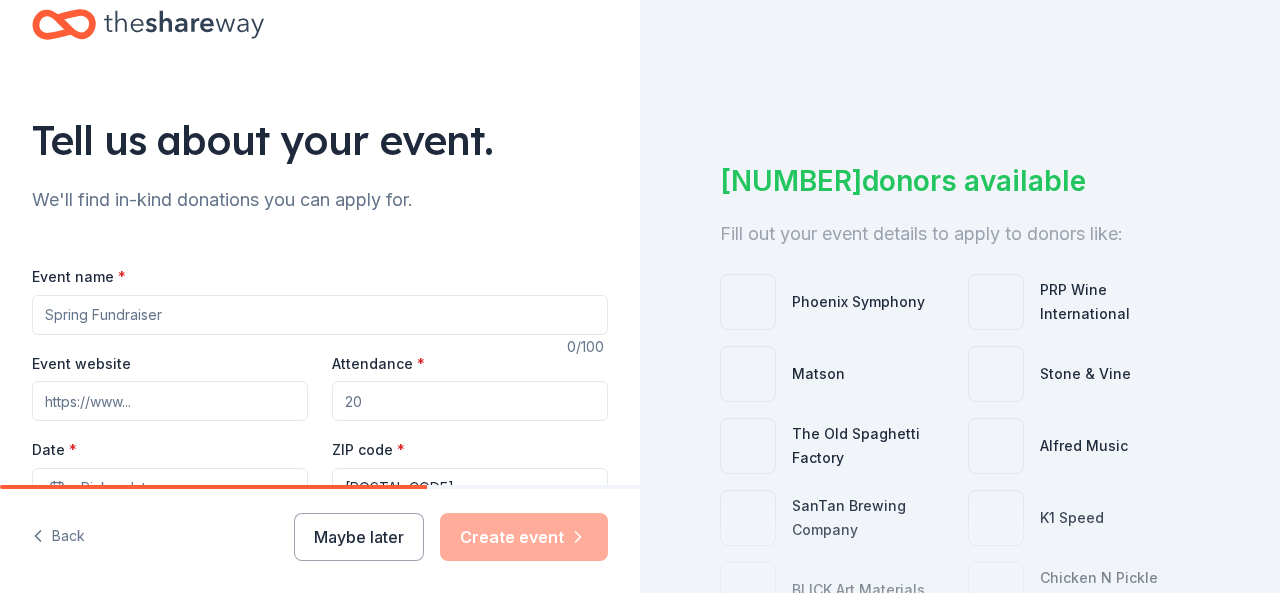 scroll, scrollTop: 40, scrollLeft: 0, axis: vertical 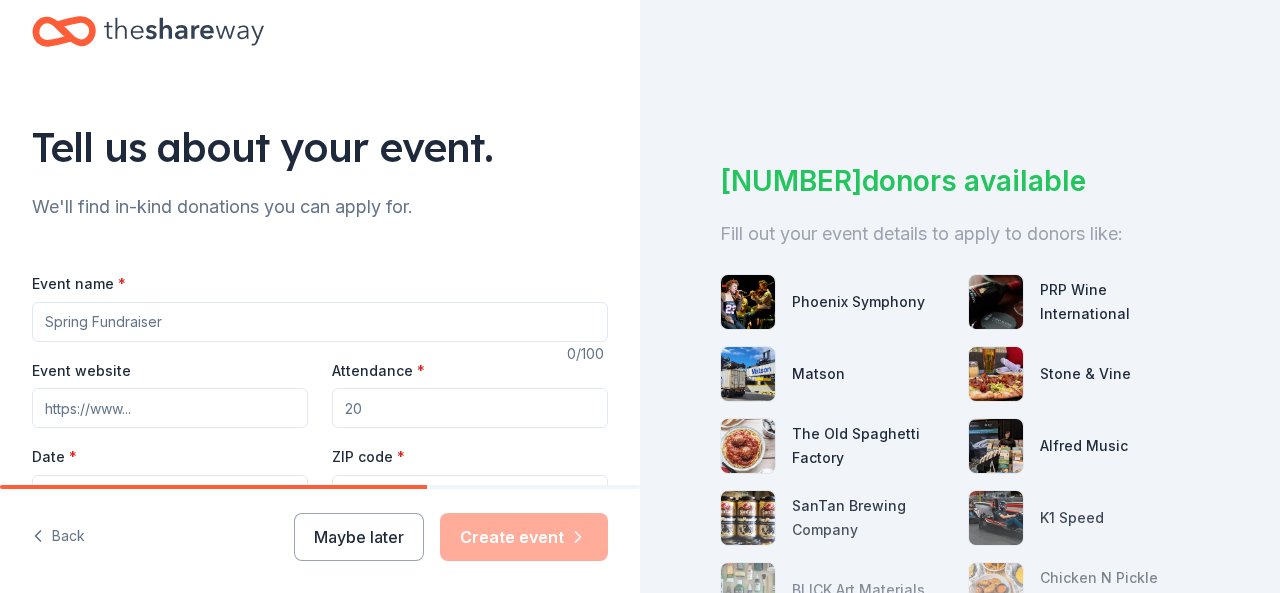 drag, startPoint x: 202, startPoint y: 323, endPoint x: 0, endPoint y: 291, distance: 204.51895 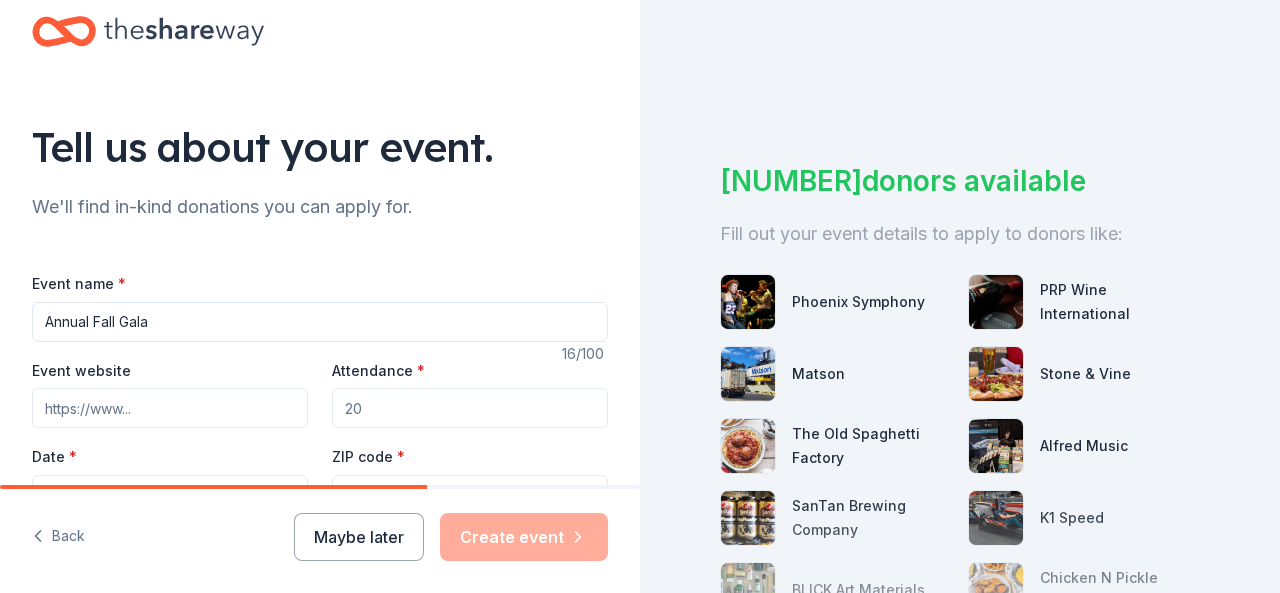type on "Annual Fall Gala" 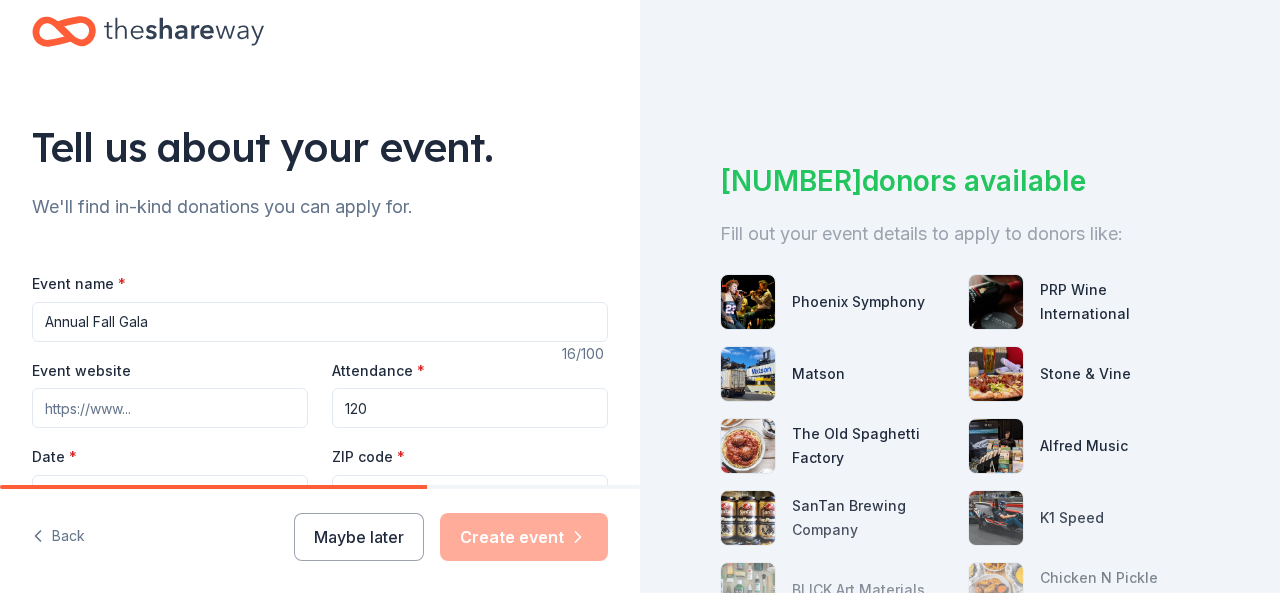 type on "120" 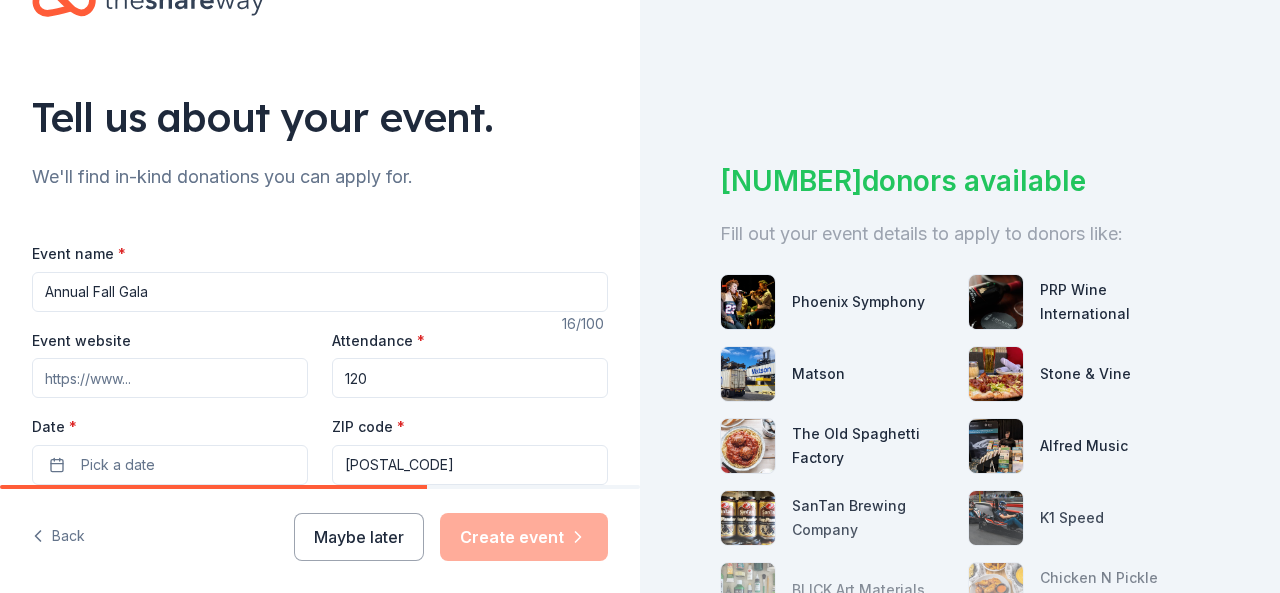 type 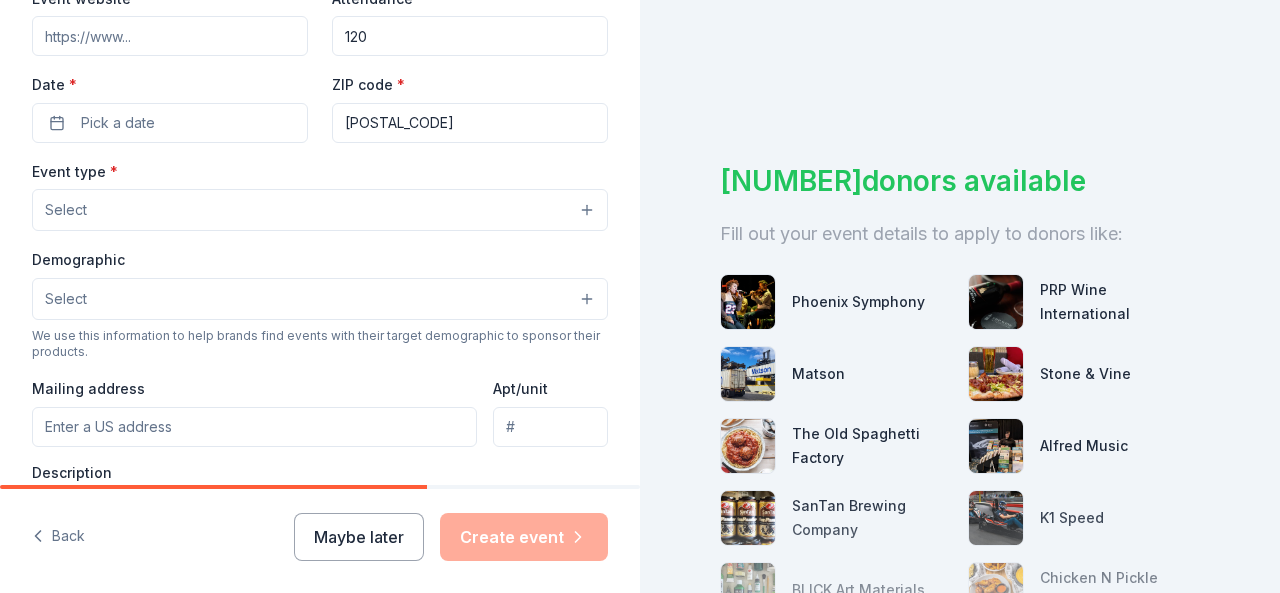 scroll, scrollTop: 423, scrollLeft: 0, axis: vertical 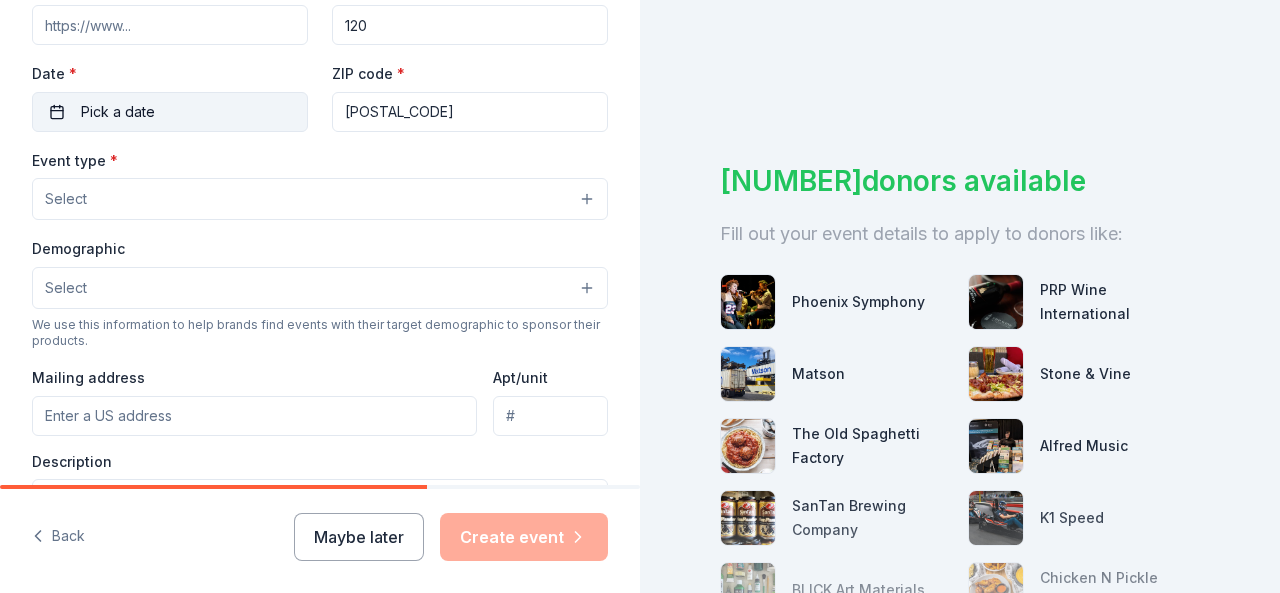 click on "Pick a date" at bounding box center [170, 112] 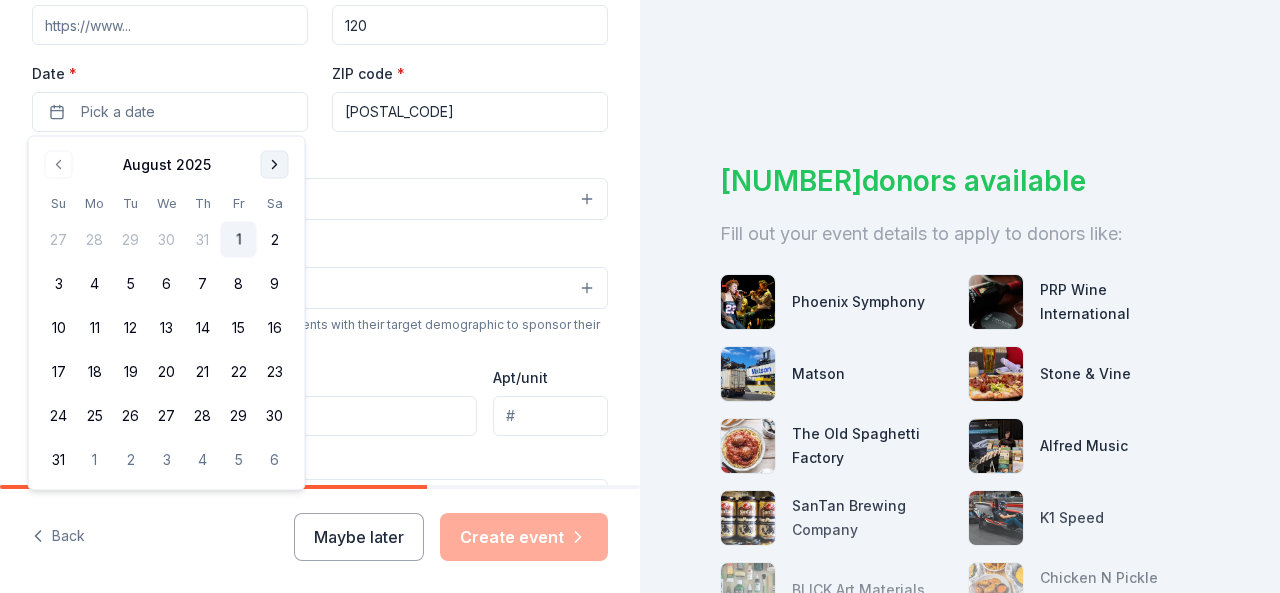 click at bounding box center [275, 165] 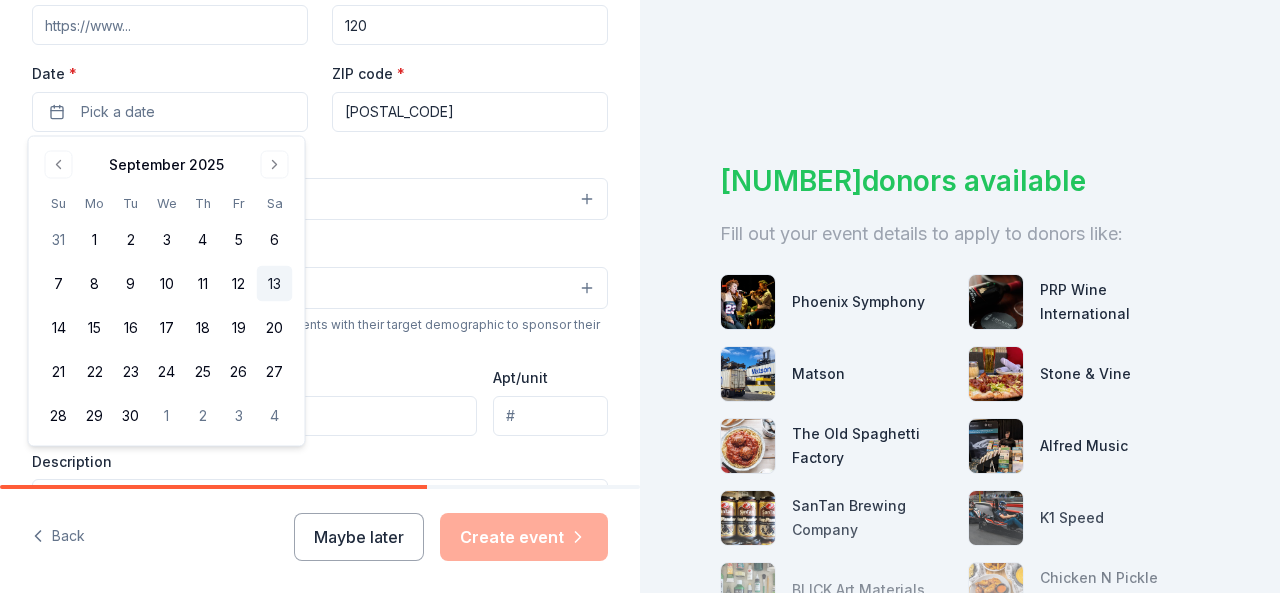 click on "13" at bounding box center [275, 284] 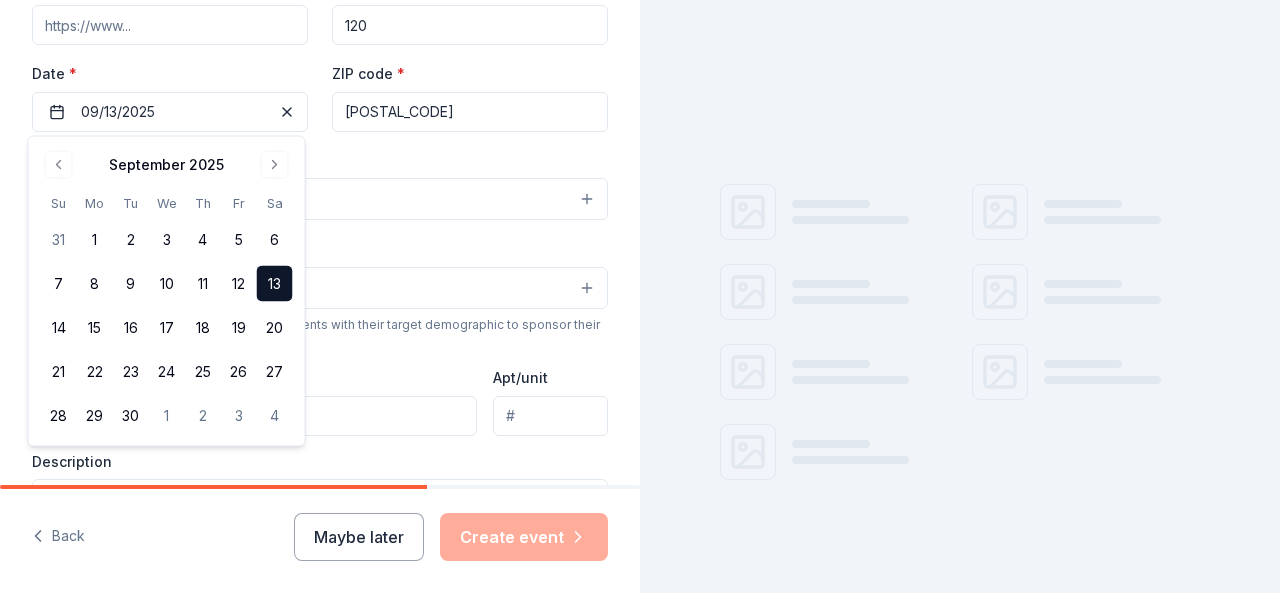 click on "[POSTAL_CODE]" at bounding box center [470, 112] 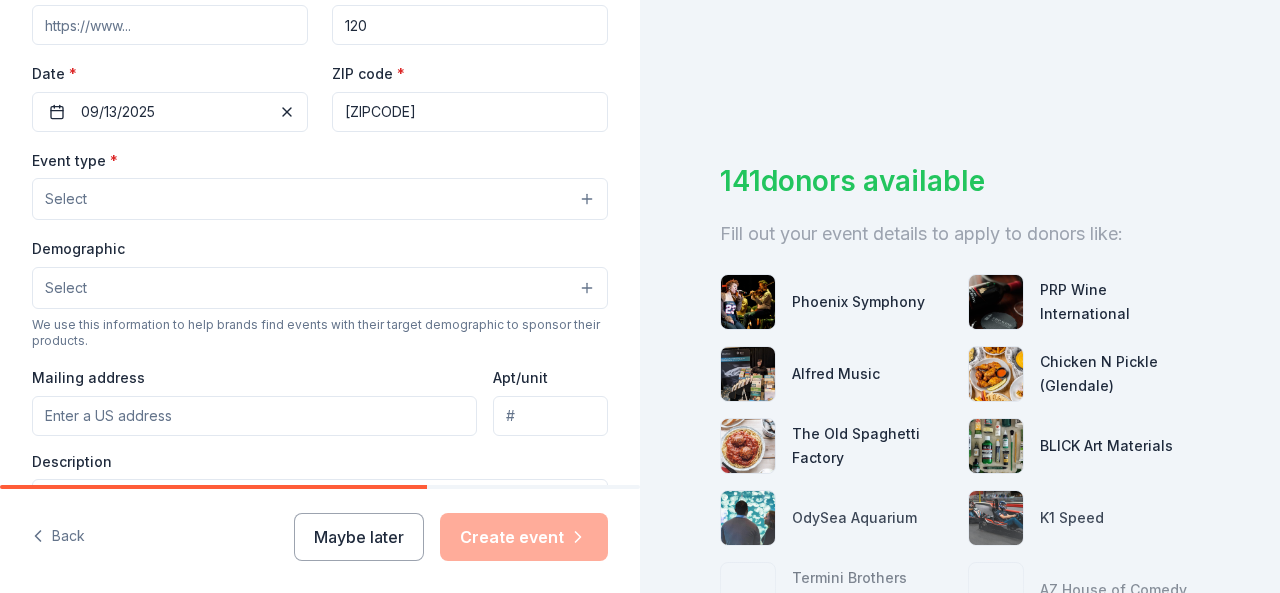 type on "[ZIPCODE]" 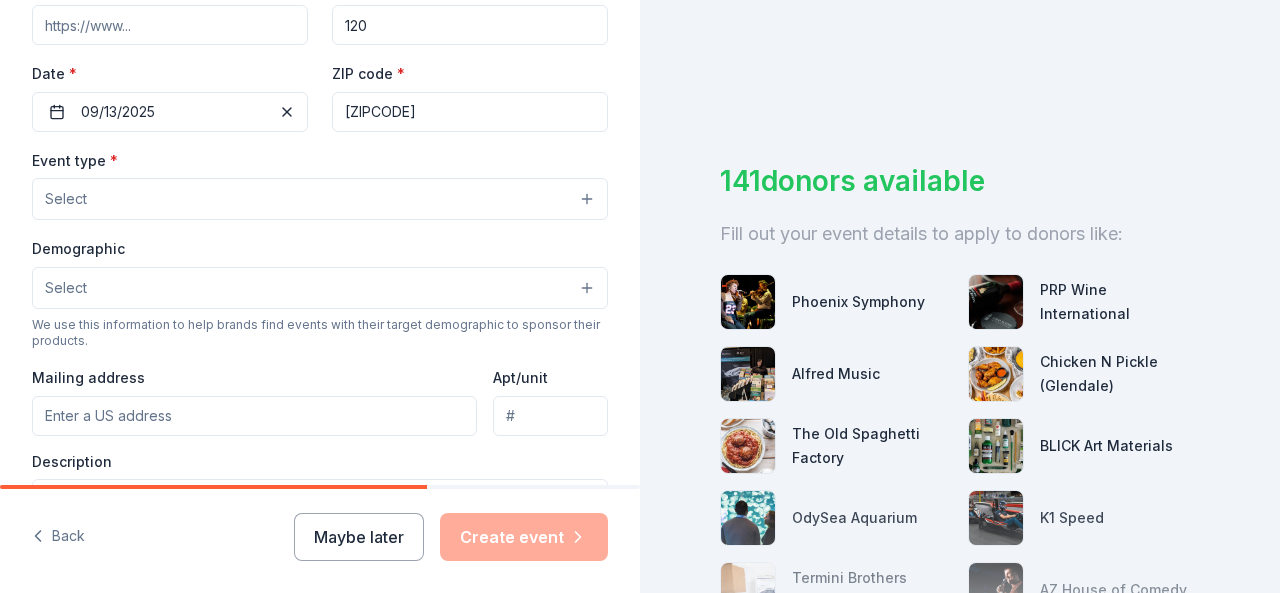 click on "Select" at bounding box center [320, 199] 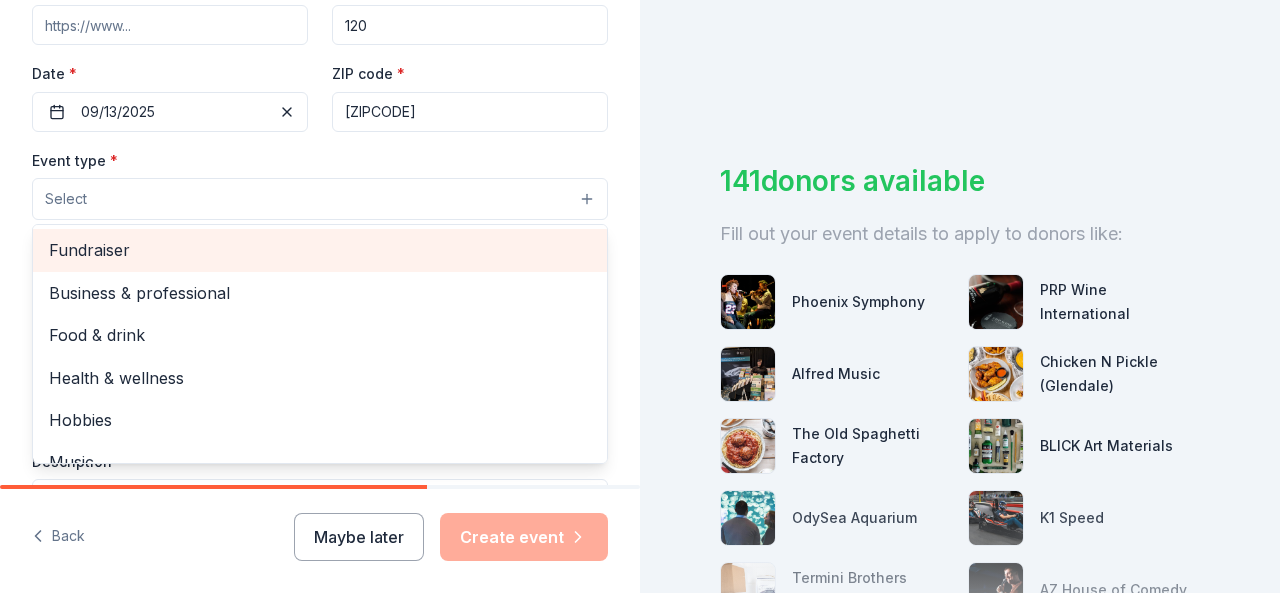 click on "Fundraiser" at bounding box center [320, 250] 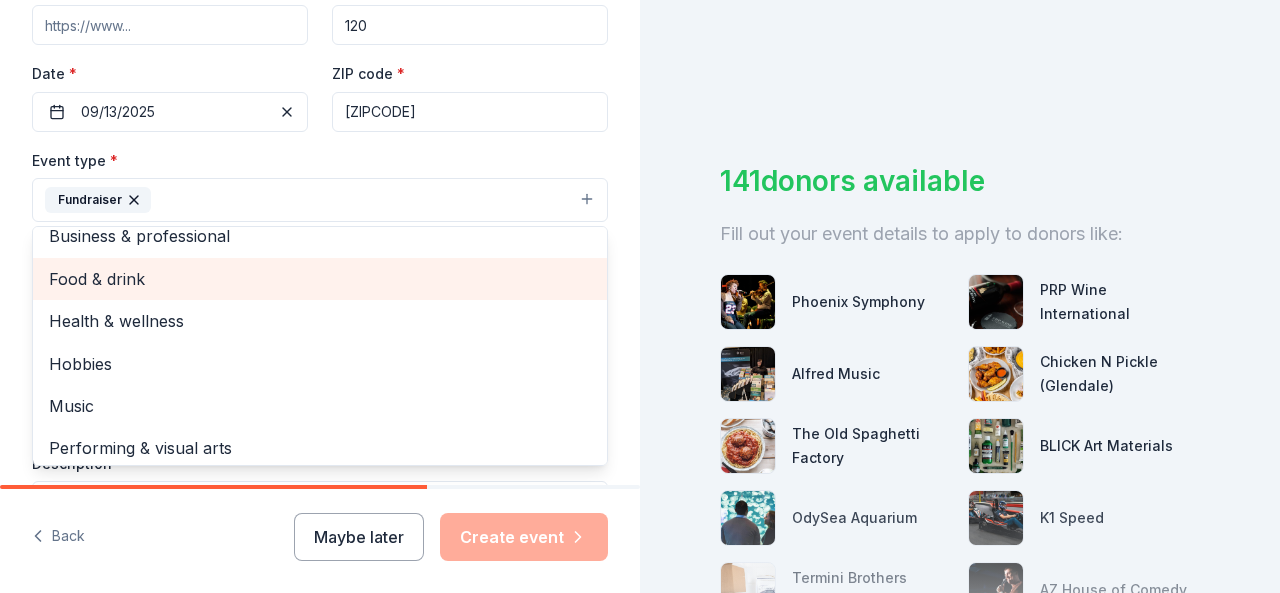 scroll, scrollTop: 24, scrollLeft: 0, axis: vertical 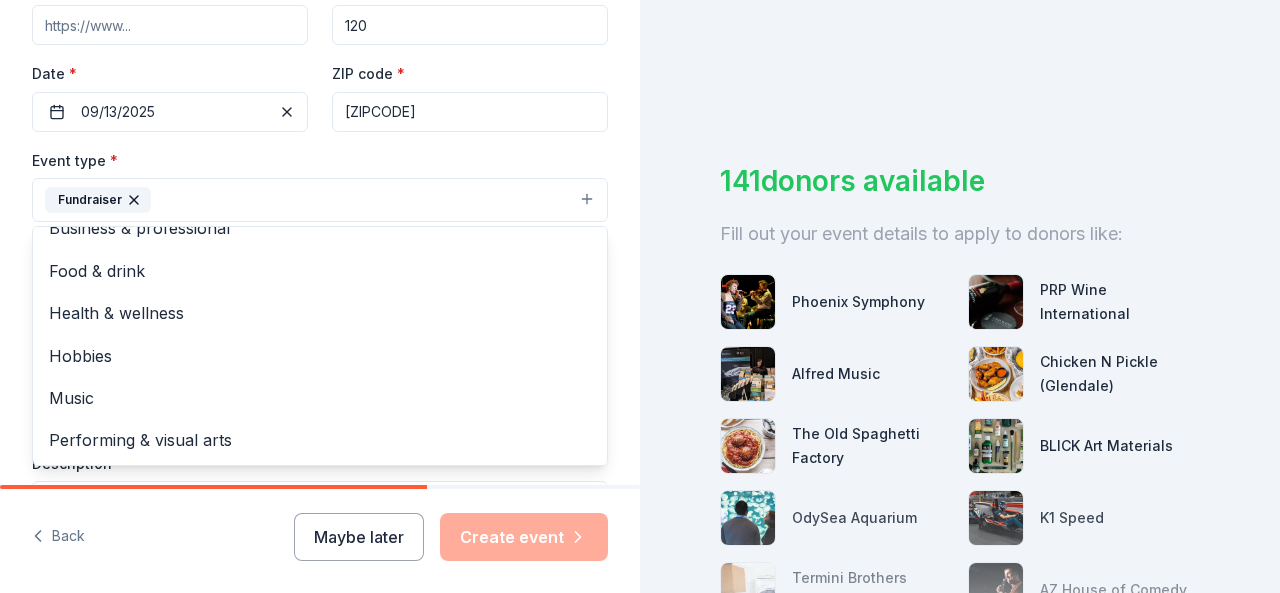 click on "Event type * Fundraiser Business & professional Food & drink Health & wellness Hobbies Music Performing & visual arts" at bounding box center (320, 185) 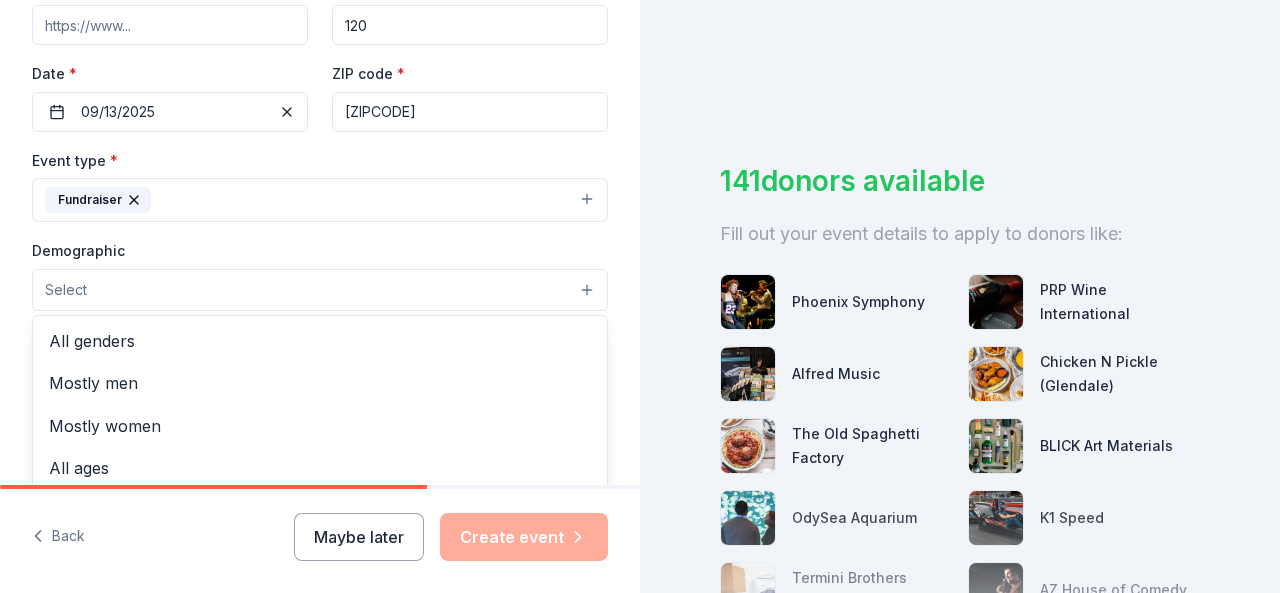 click on "Select" at bounding box center [320, 290] 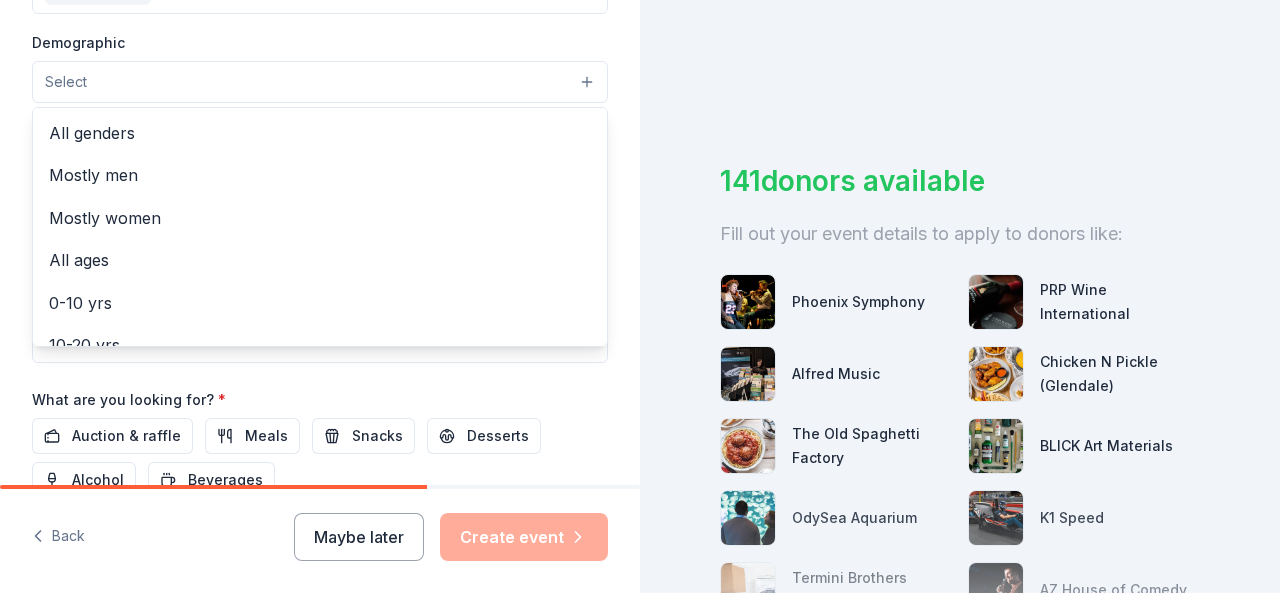 scroll, scrollTop: 756, scrollLeft: 0, axis: vertical 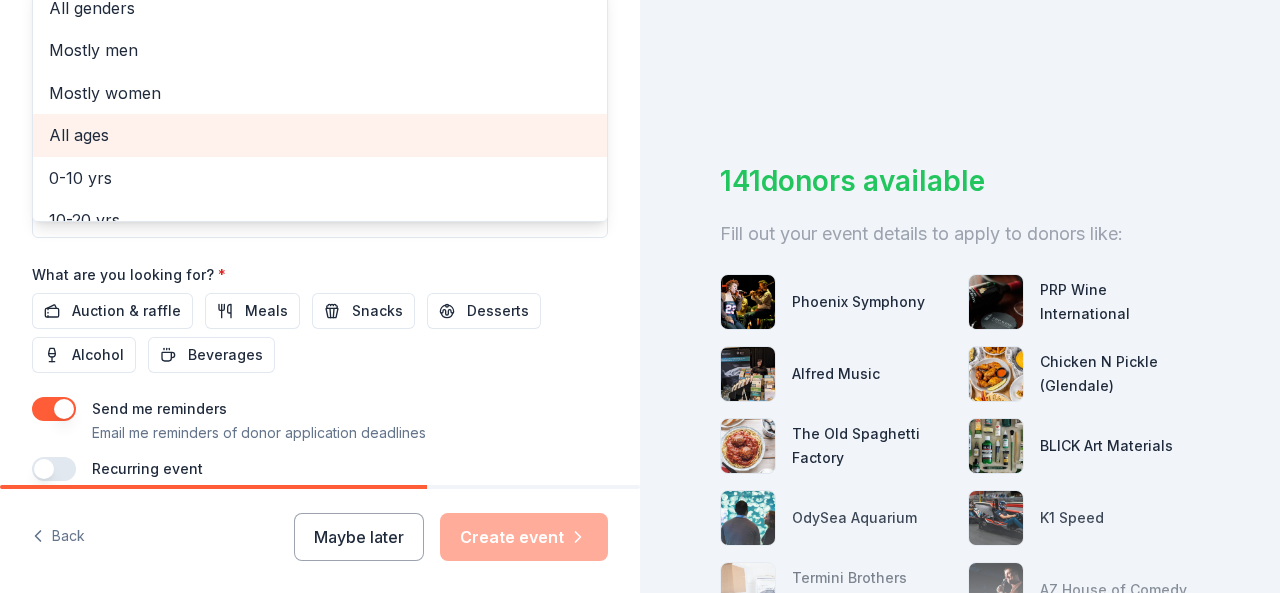 click on "All ages" at bounding box center [320, 135] 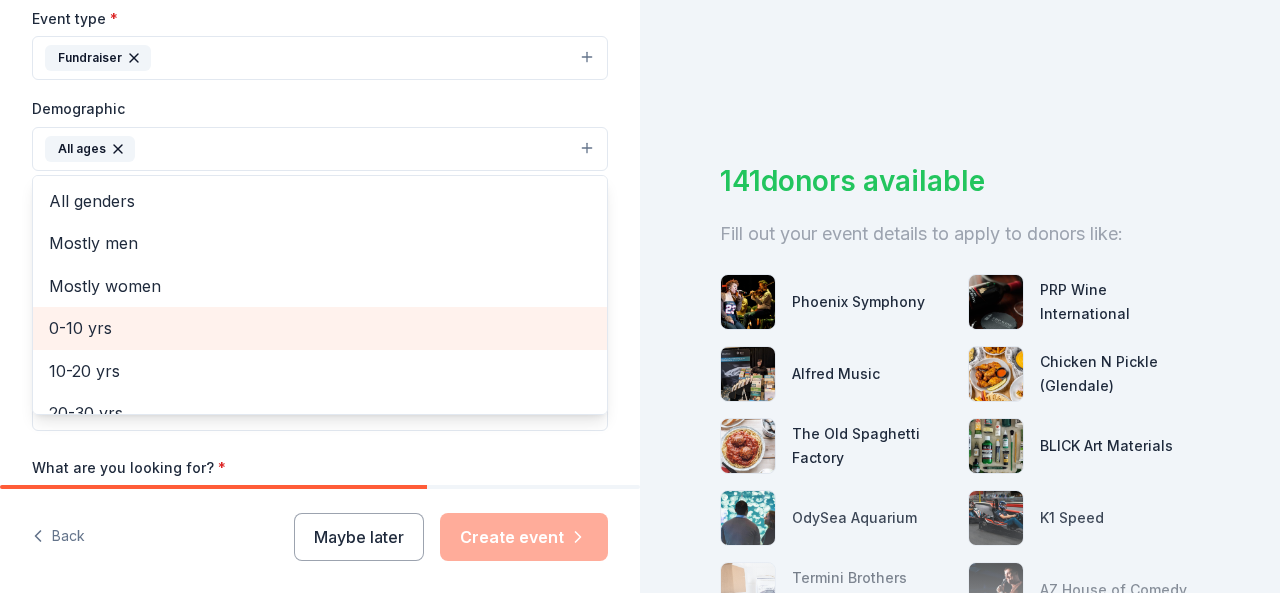 scroll, scrollTop: 523, scrollLeft: 0, axis: vertical 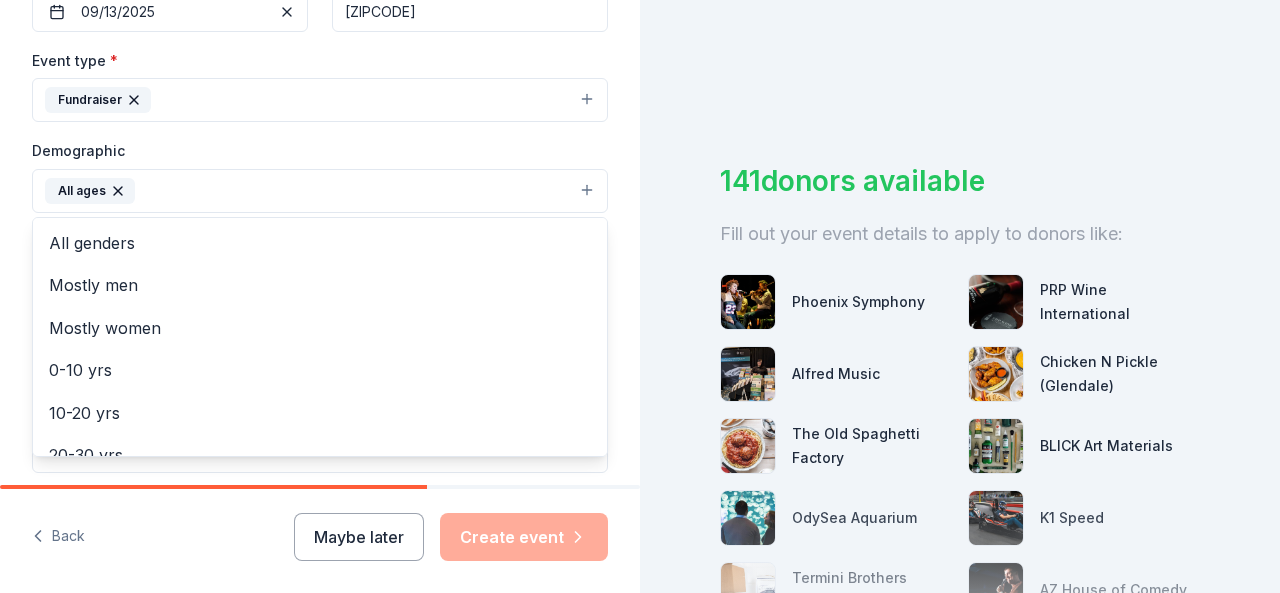 click on "Demographic All ages All genders Mostly men Mostly women 0-10 yrs 10-20 yrs 20-30 yrs 30-40 yrs 40-50 yrs 50-60 yrs 60-70 yrs 70-80 yrs 80+ yrs" at bounding box center (320, 175) 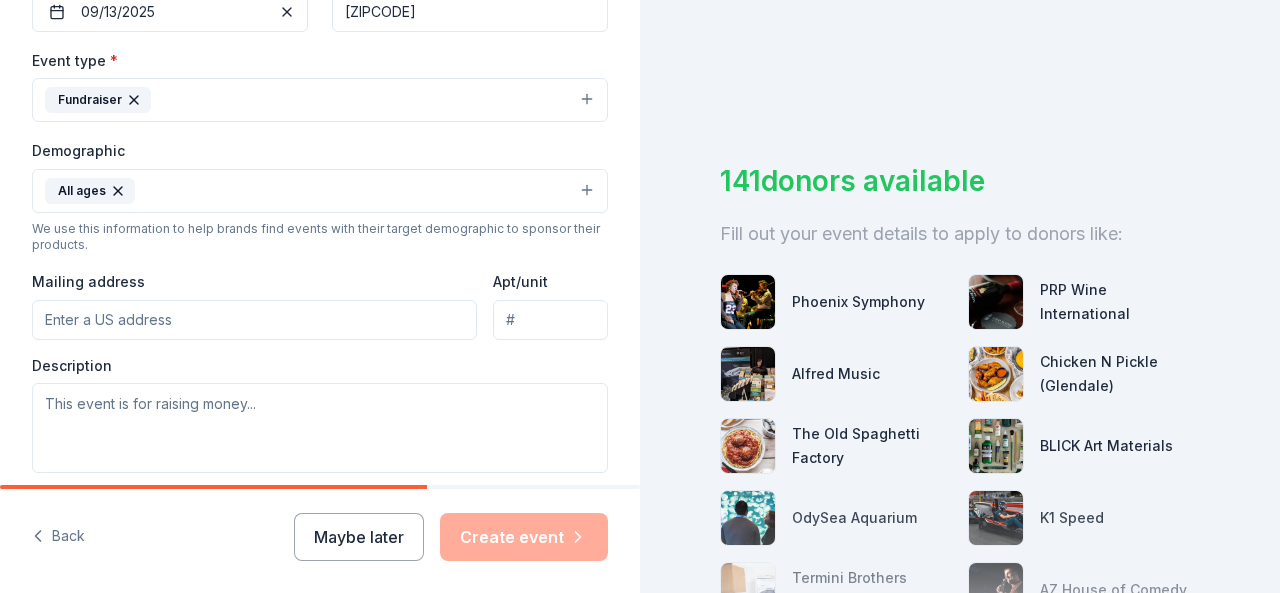 click on "Mailing address" at bounding box center [254, 320] 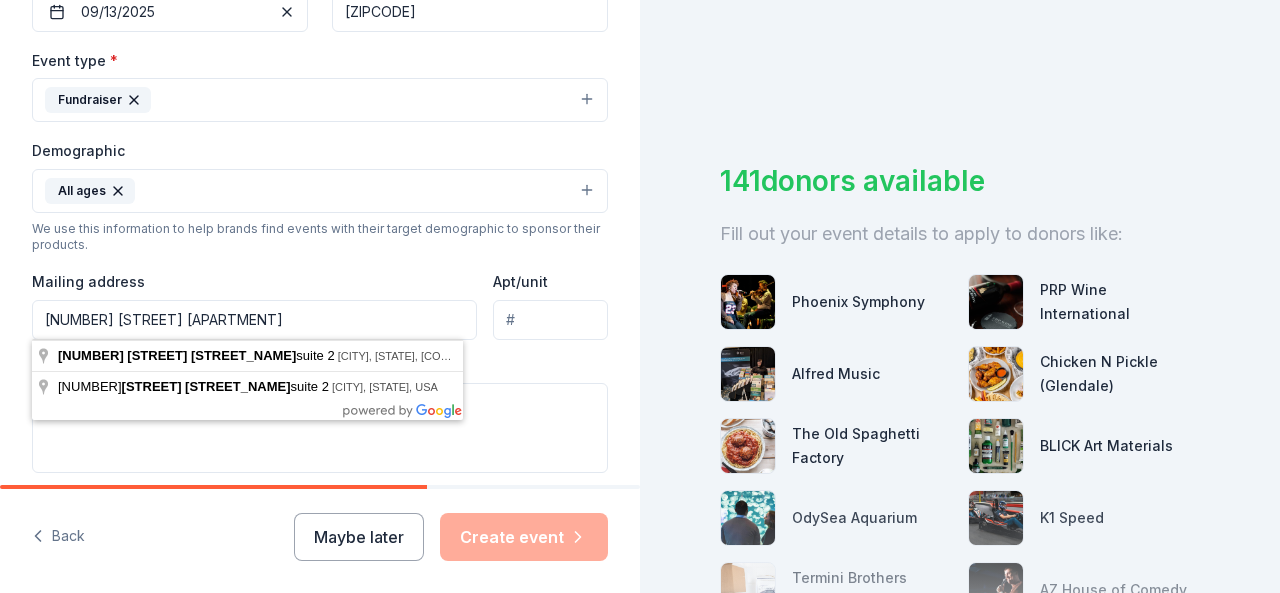 click on "[NUMBER] [STREET] [APARTMENT]" at bounding box center [254, 320] 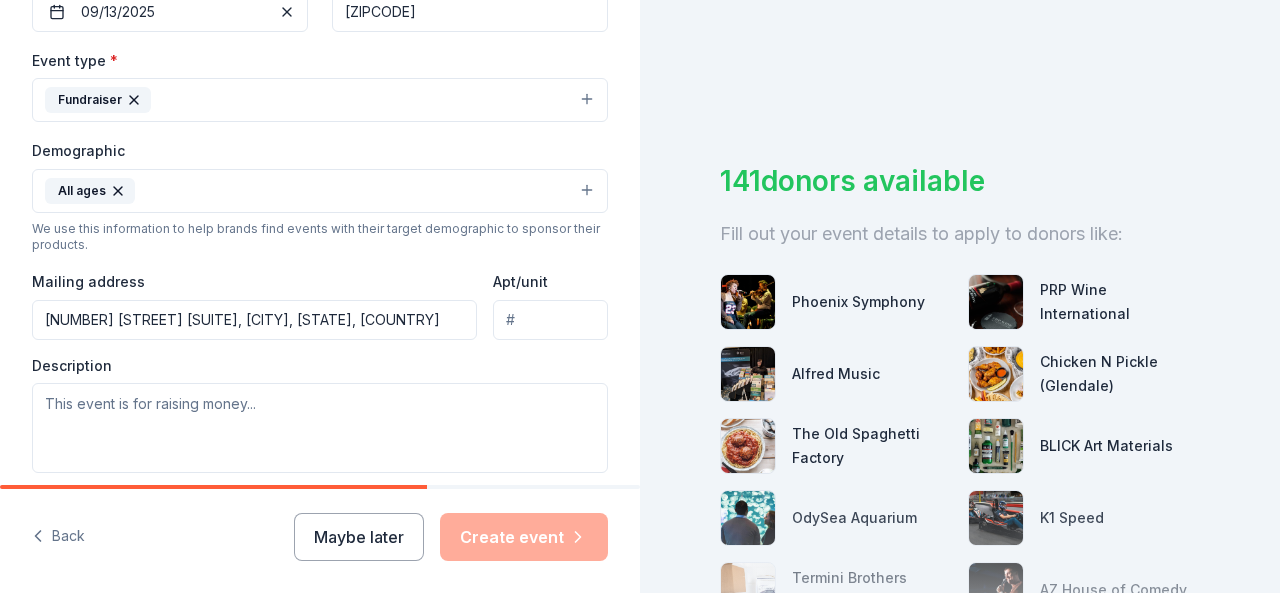type on "[NUMBER] [STREET], [CITY], [STATE], [ZIPCODE]" 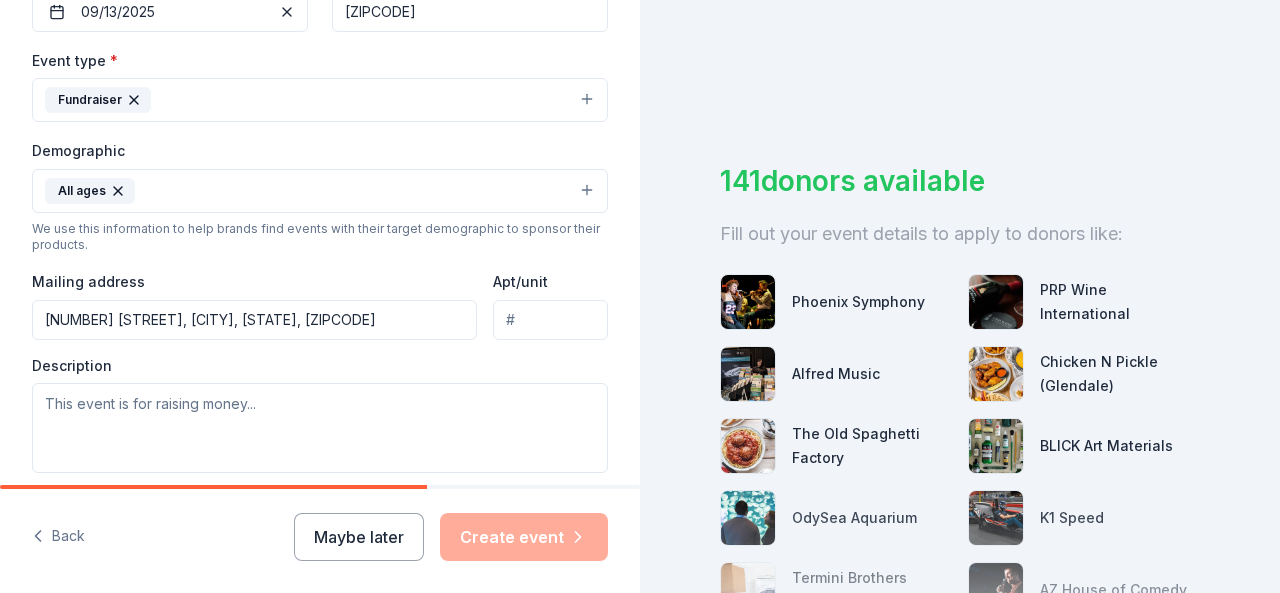 click on "Apt/unit" at bounding box center (550, 320) 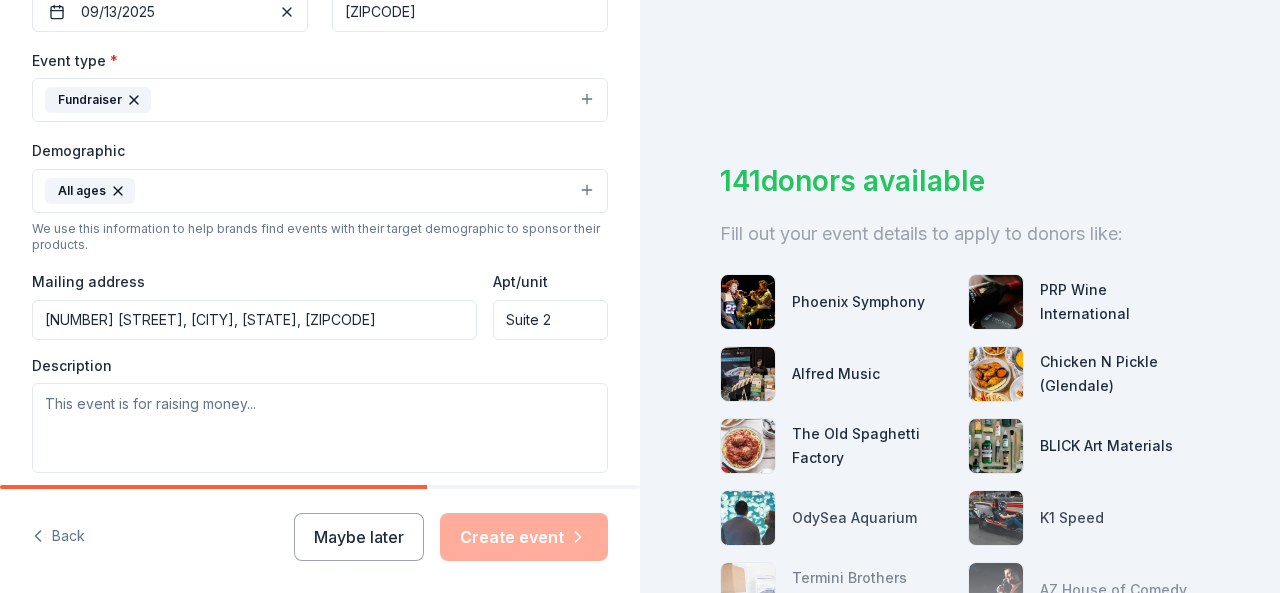 type on "Suite 2" 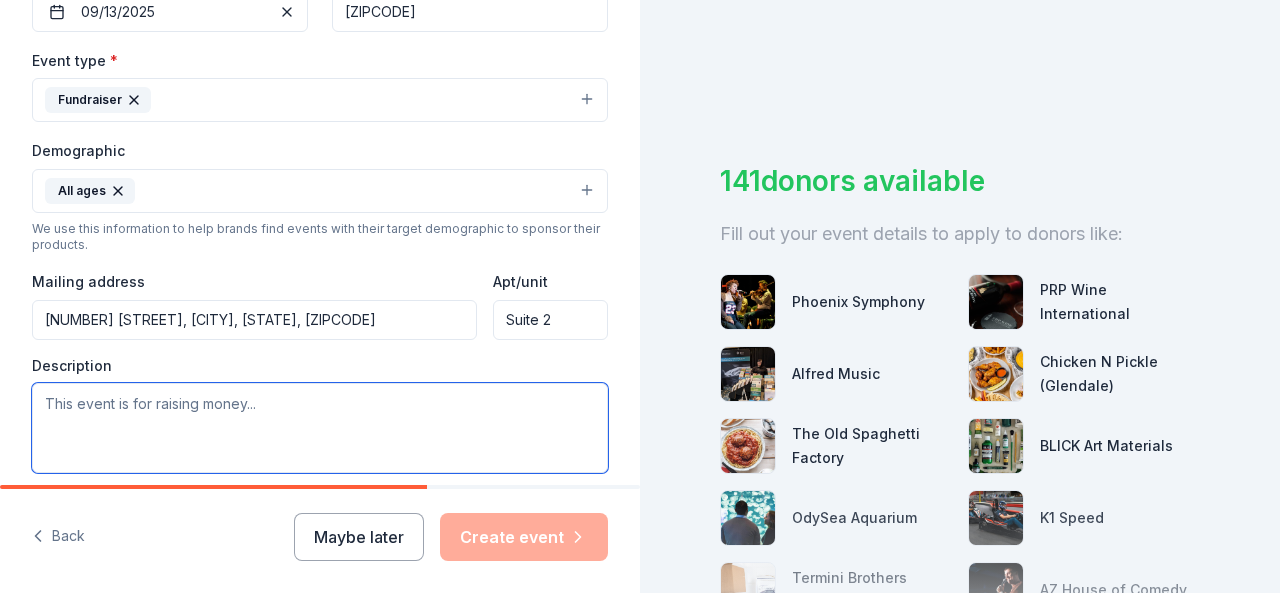 click at bounding box center (320, 428) 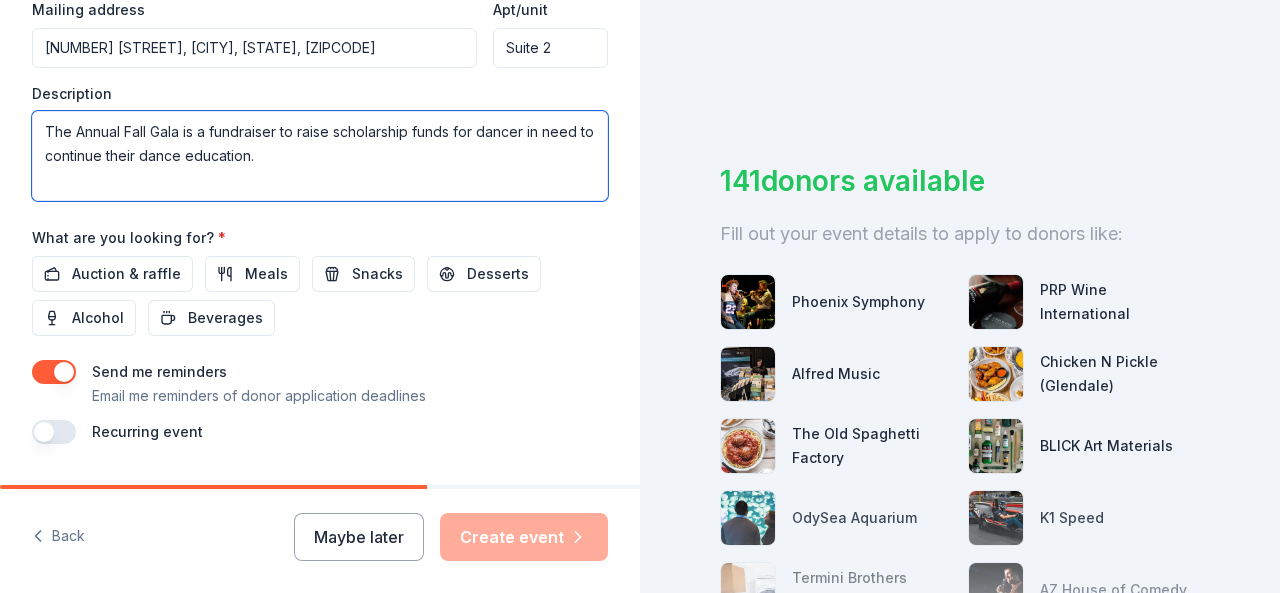 scroll, scrollTop: 850, scrollLeft: 0, axis: vertical 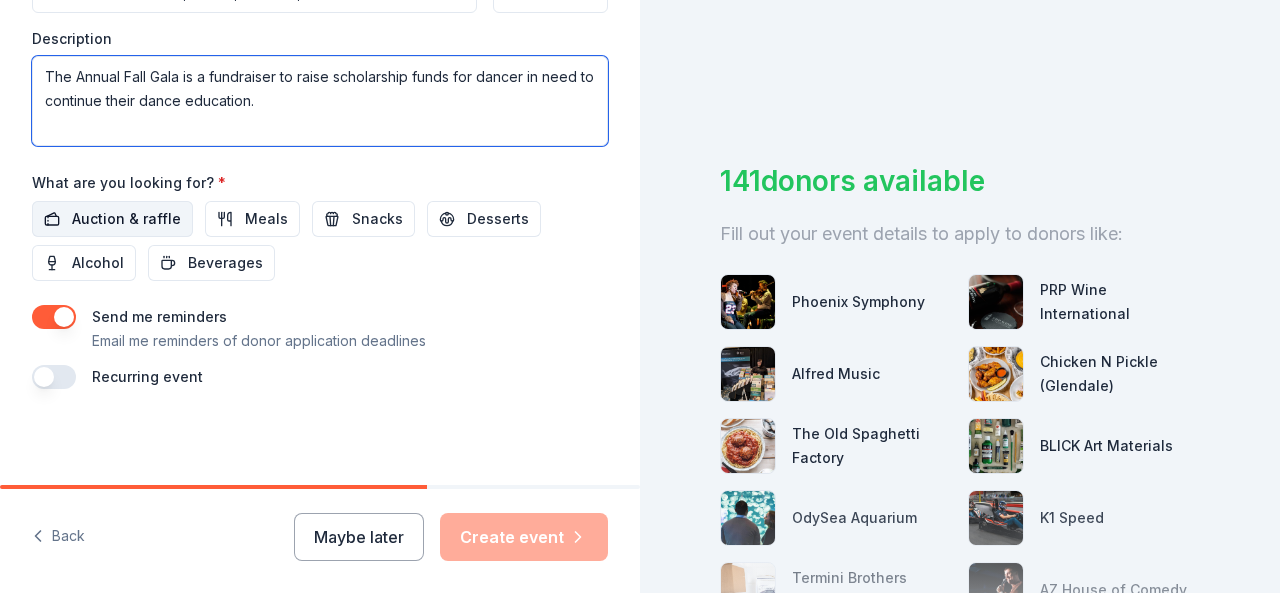 type on "The Annual Fall Gala is a fundraiser to raise scholarship funds for dancer in need to continue their dance education." 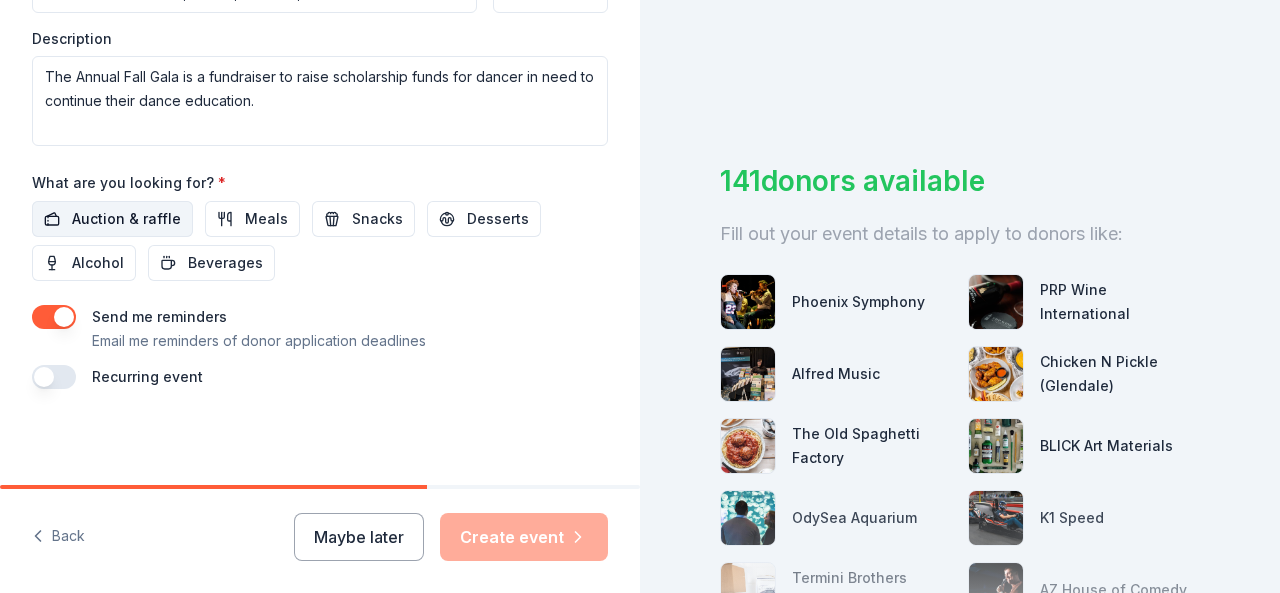 click on "Auction & raffle" at bounding box center (126, 219) 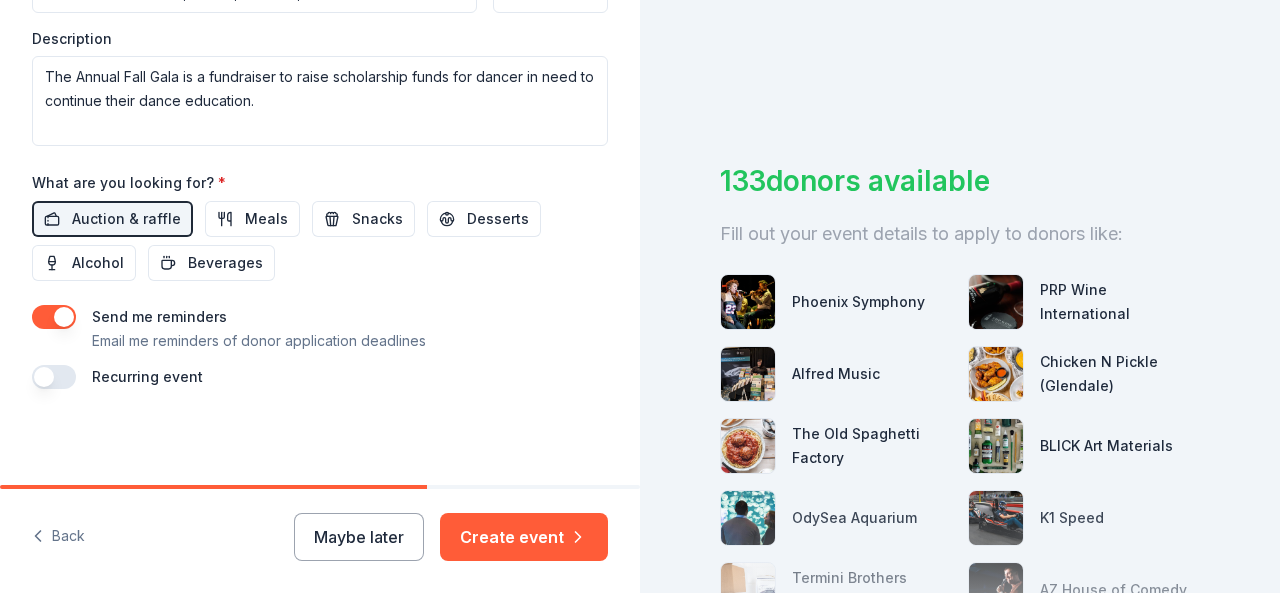 click at bounding box center (54, 377) 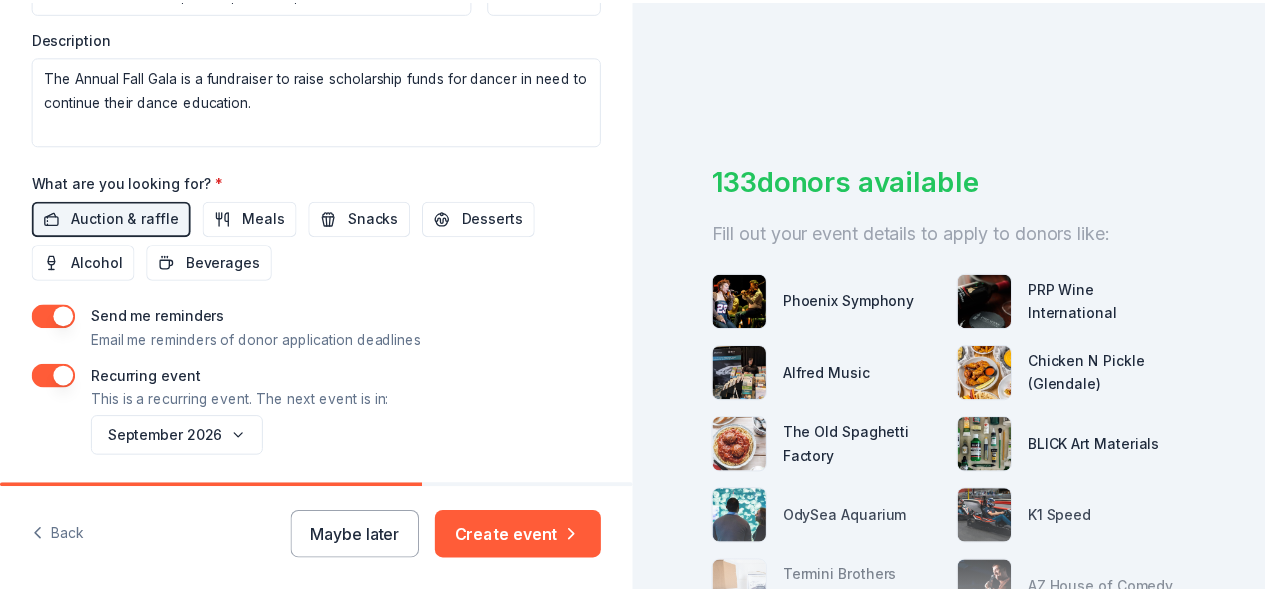scroll, scrollTop: 922, scrollLeft: 0, axis: vertical 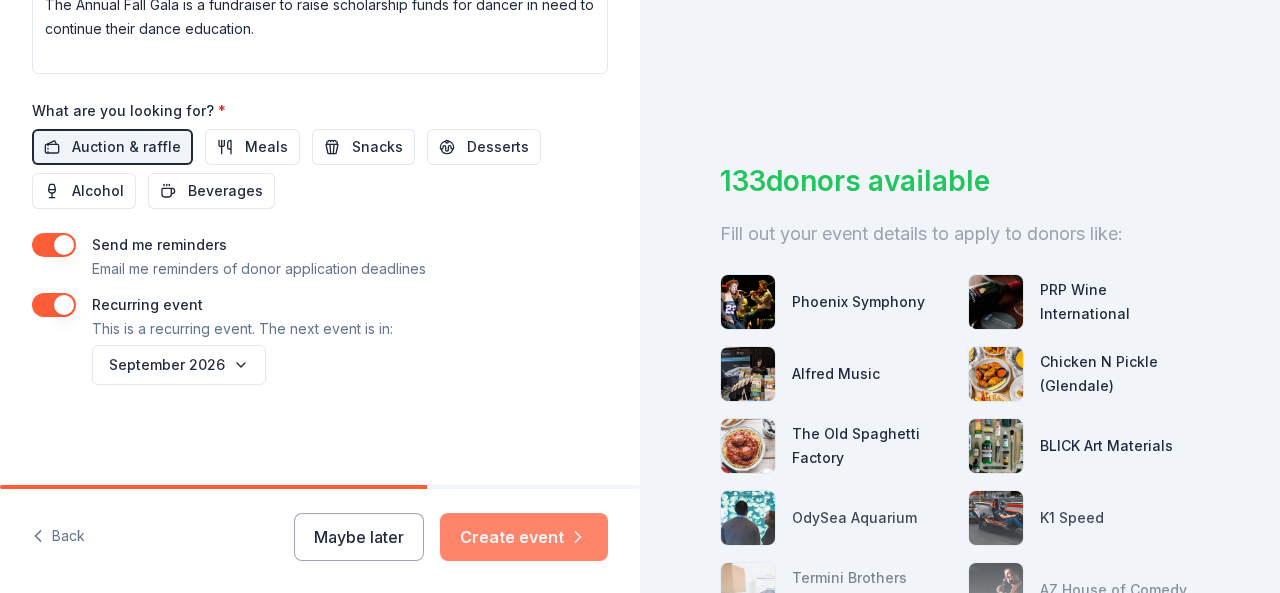 click on "Create event" at bounding box center [524, 537] 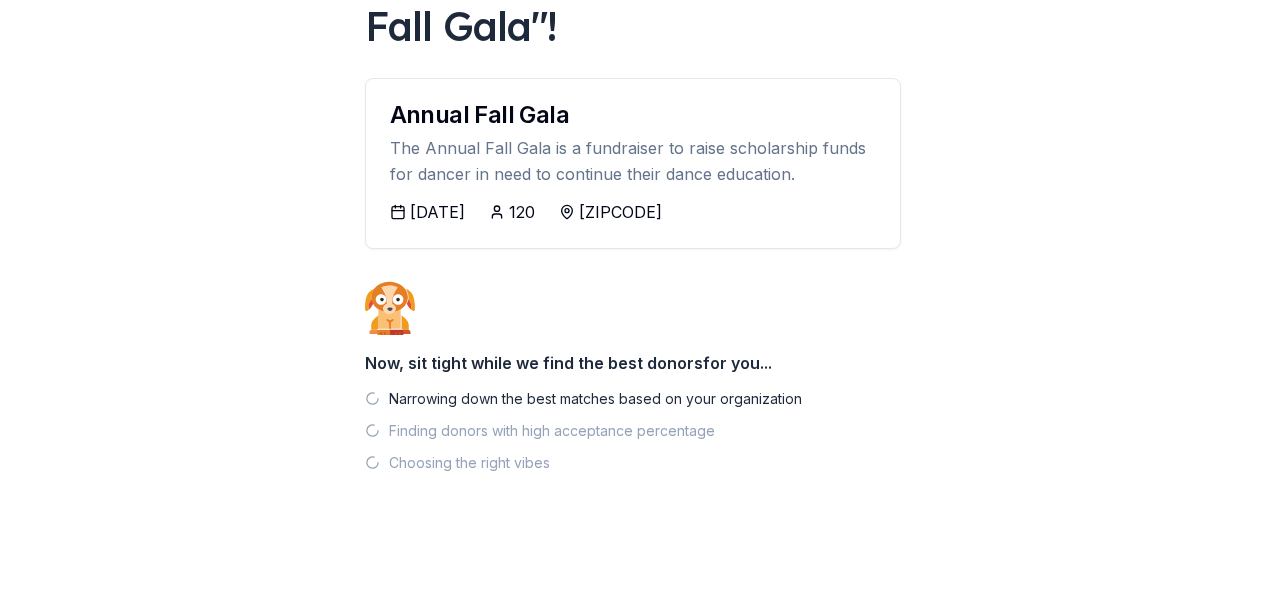 scroll, scrollTop: 199, scrollLeft: 0, axis: vertical 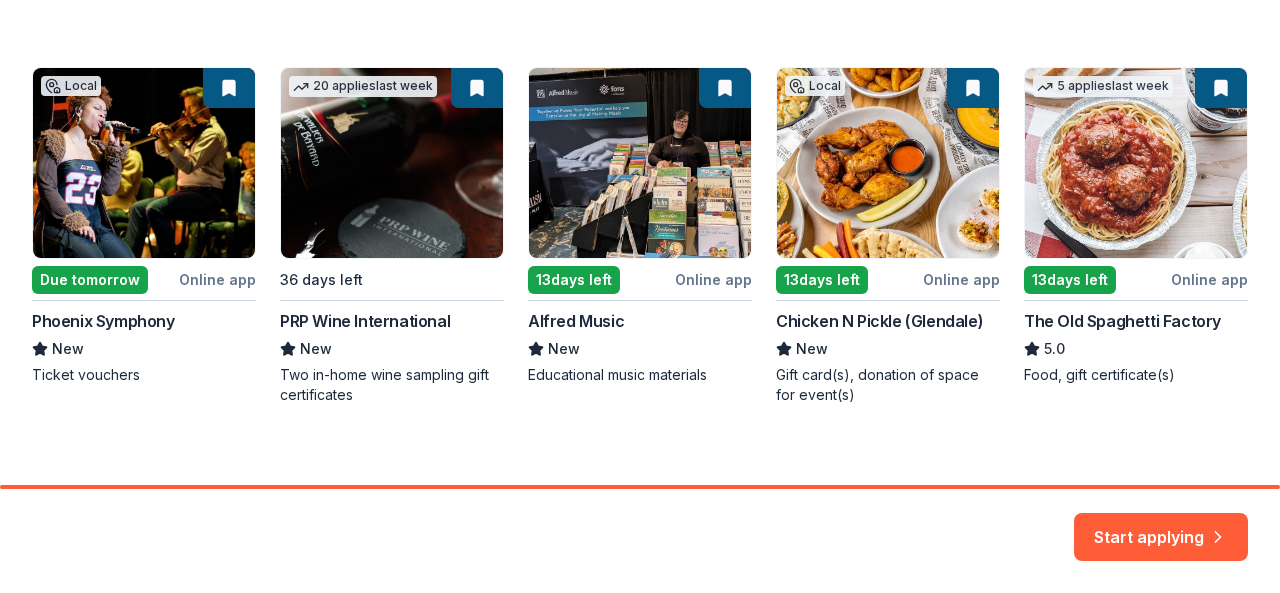 click on "Local Due tomorrow Online app Phoenix Symphony New Ticket vouchers 20 applies last week 36 days left PRP Wine International New Two in-home wine sampling gift certificates 13 days left Online app Alfred Music New Educational music materials Local 13 days left Online app Chicken N Pickle (Glendale) New Gift card(s), donation of space for event(s) 5 applies last week 13 days left Online app The Old Spaghetti Factory 5.0 Food, gift certificate(s)" at bounding box center [640, 236] 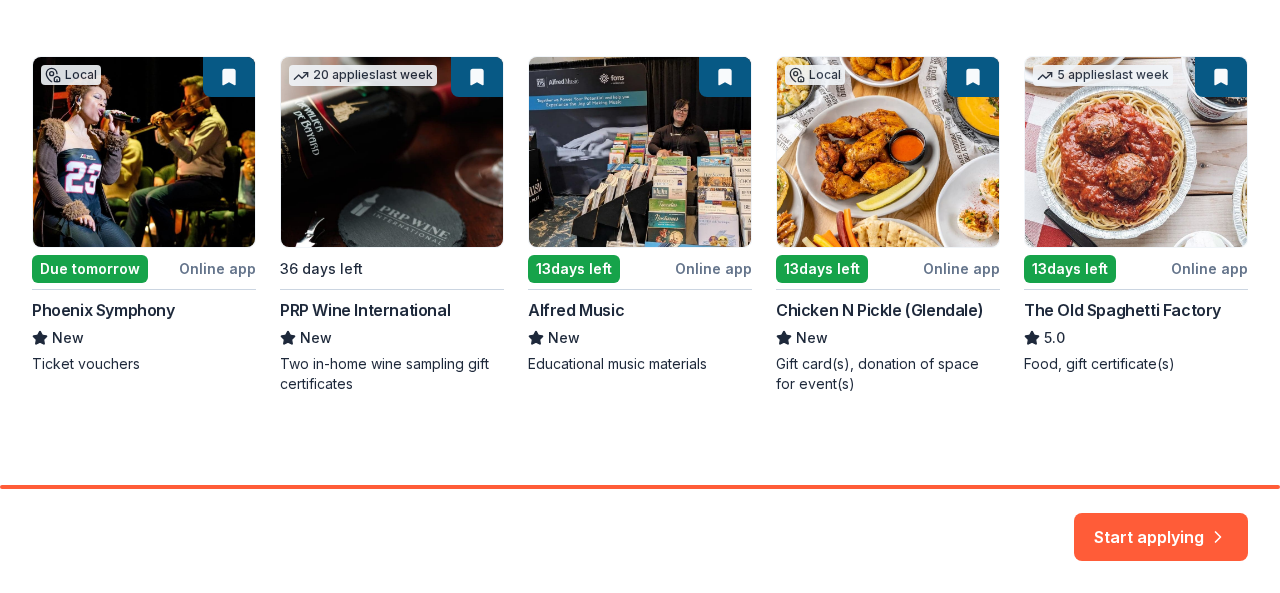 scroll, scrollTop: 356, scrollLeft: 0, axis: vertical 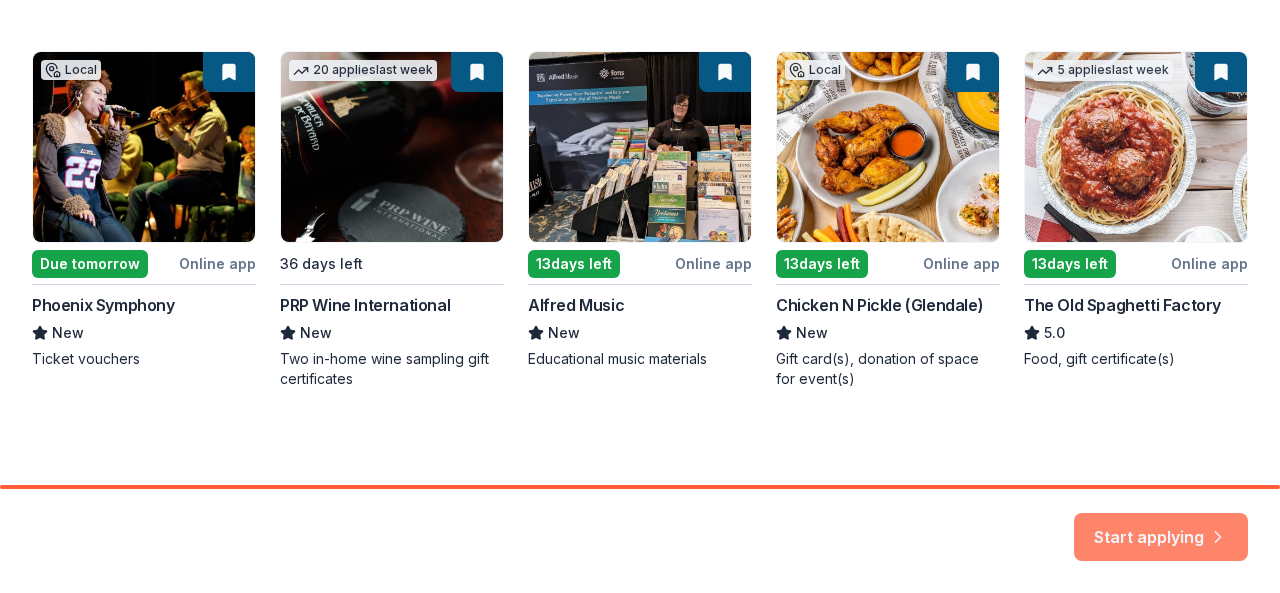 click on "Start applying" at bounding box center (1161, 525) 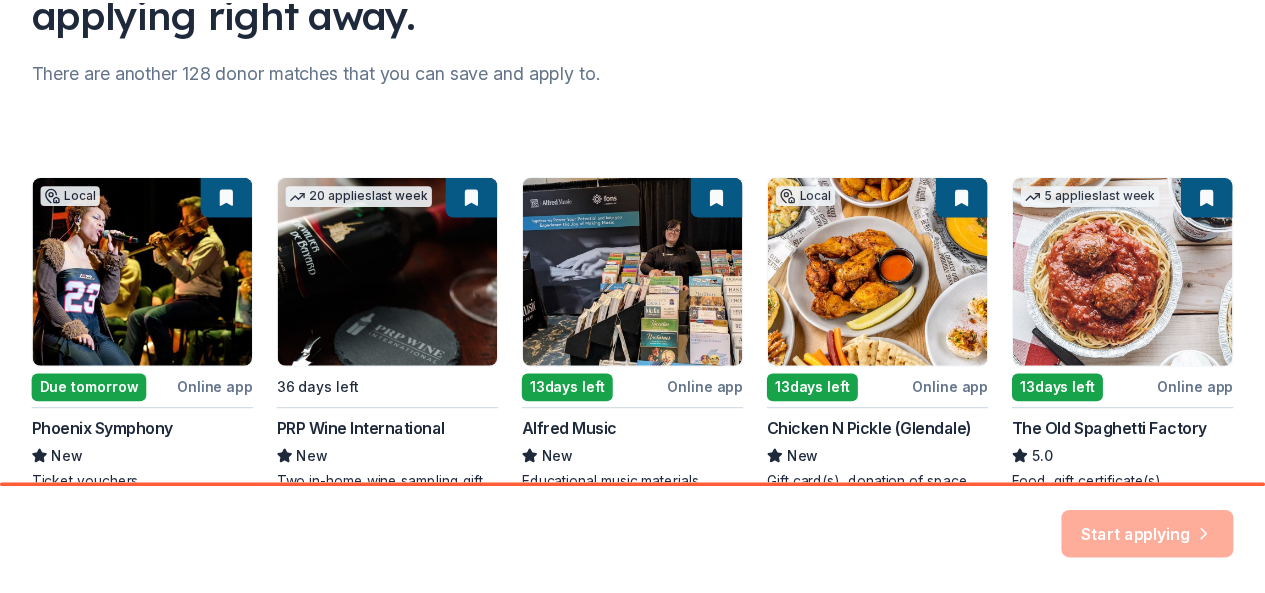 scroll, scrollTop: 356, scrollLeft: 0, axis: vertical 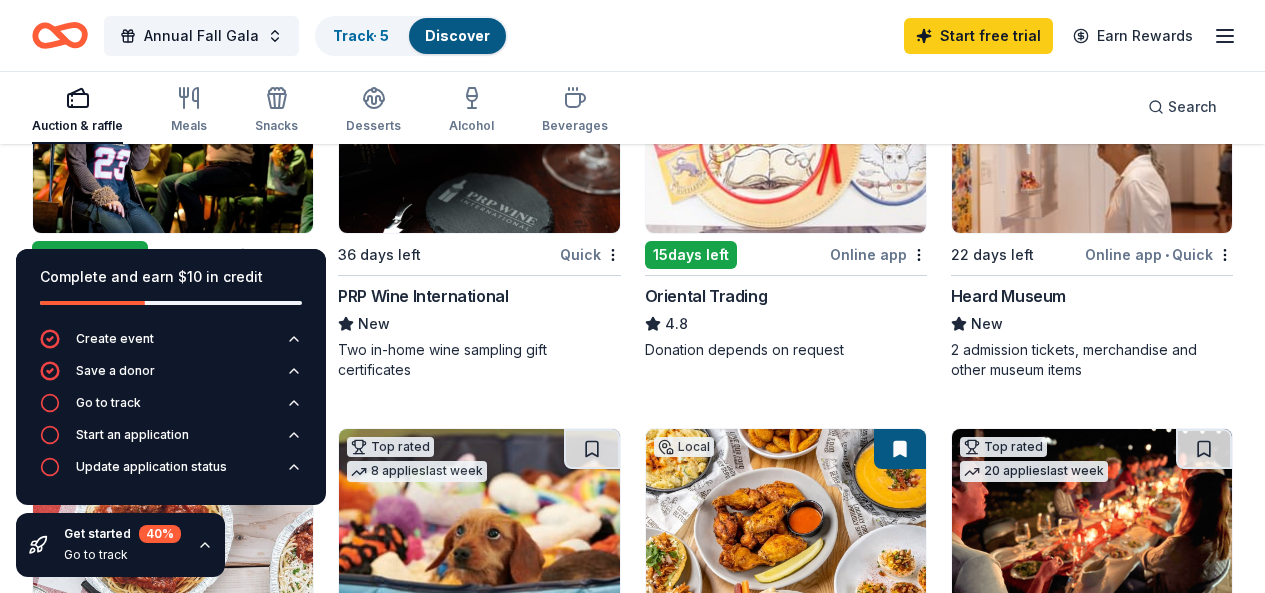 click on "Auction & raffle Meals Snacks Desserts Alcohol Beverages Search" at bounding box center (632, 107) 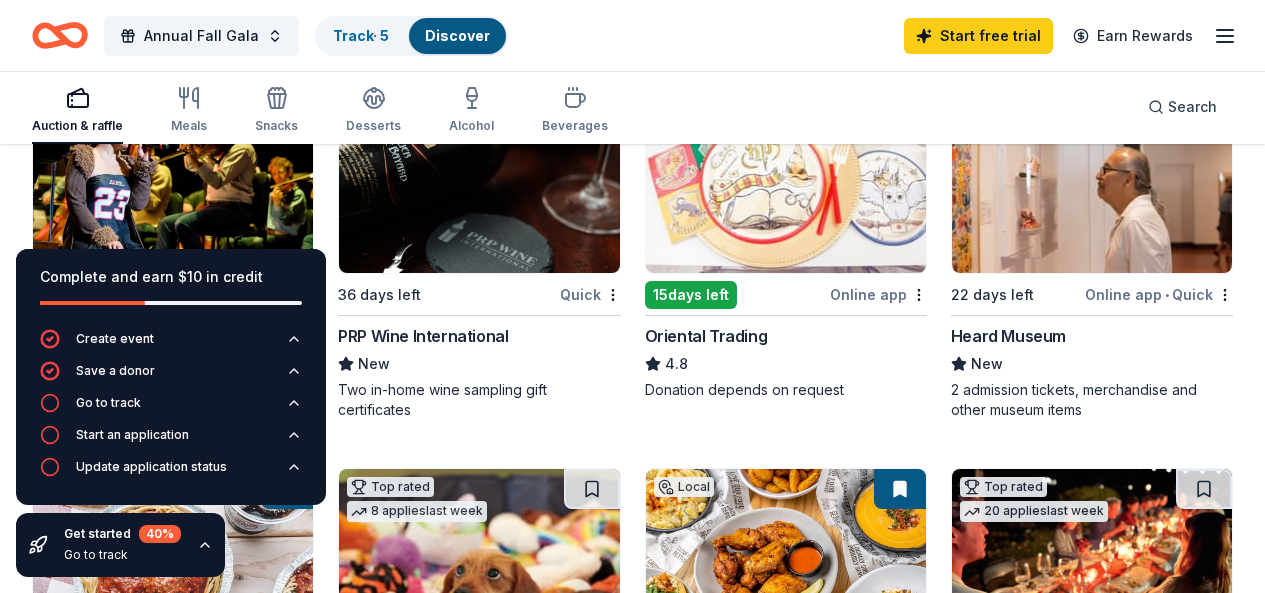 scroll, scrollTop: 280, scrollLeft: 0, axis: vertical 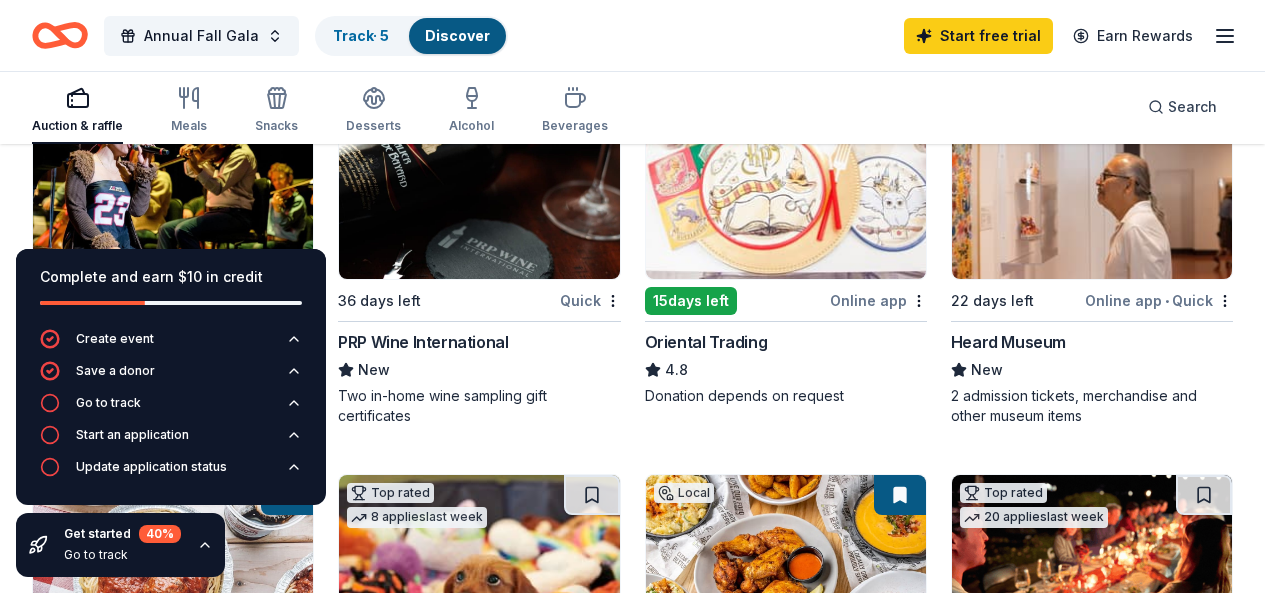 click at bounding box center [173, 570] 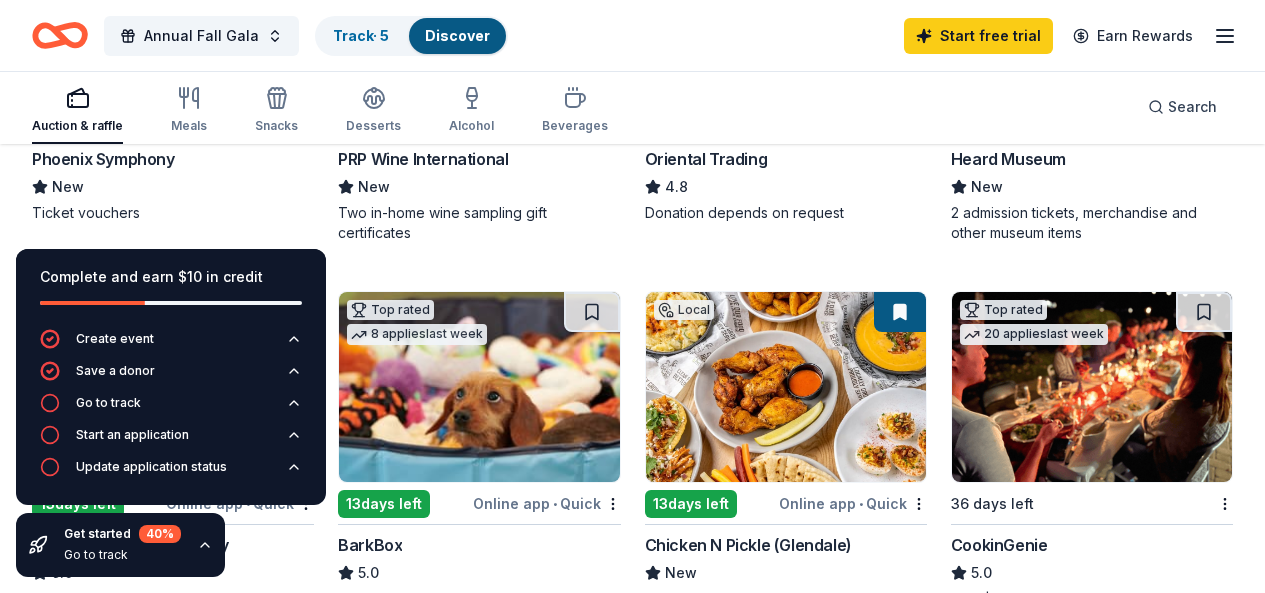 scroll, scrollTop: 493, scrollLeft: 0, axis: vertical 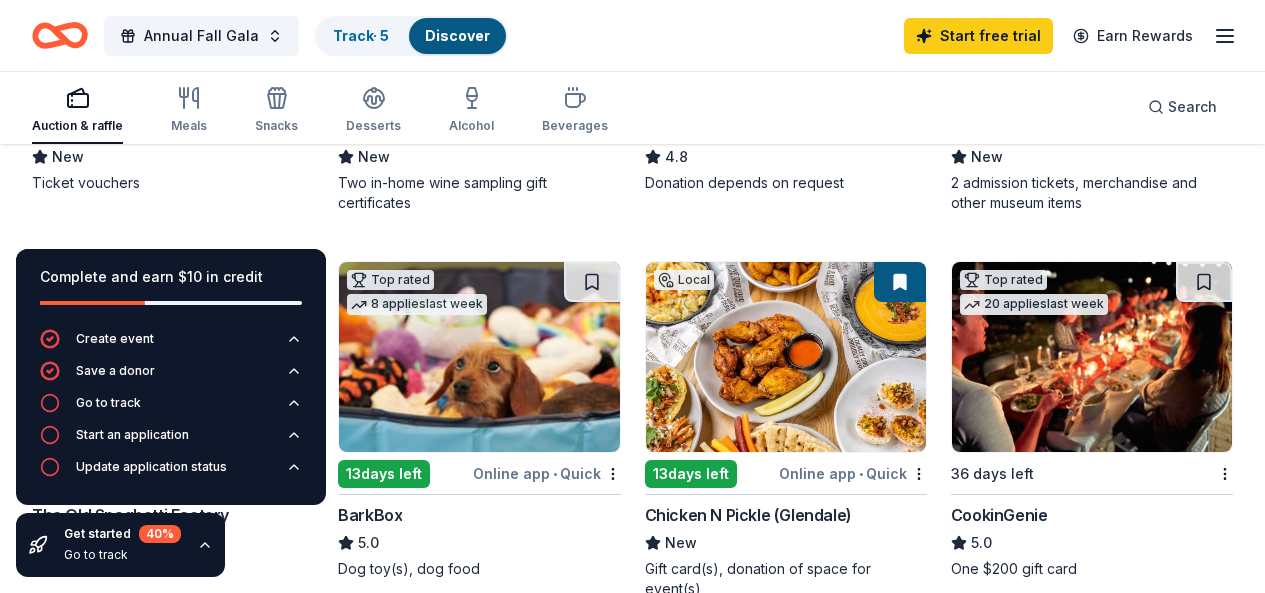 click on "Complete and earn $10 in credit" at bounding box center (171, 277) 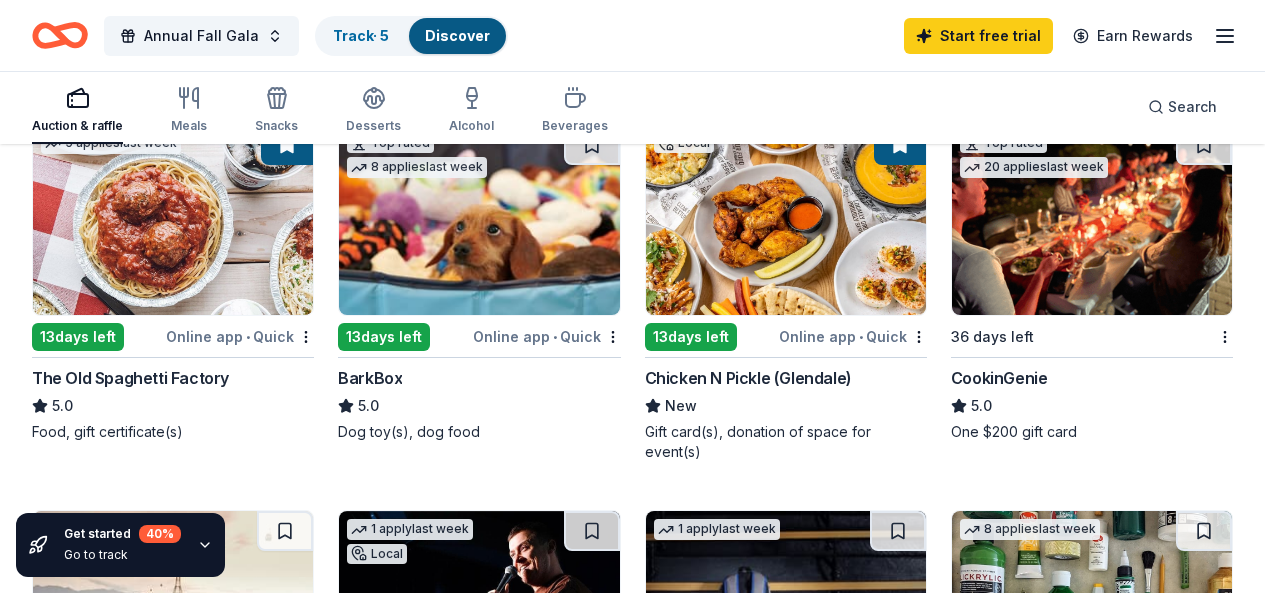 scroll, scrollTop: 646, scrollLeft: 0, axis: vertical 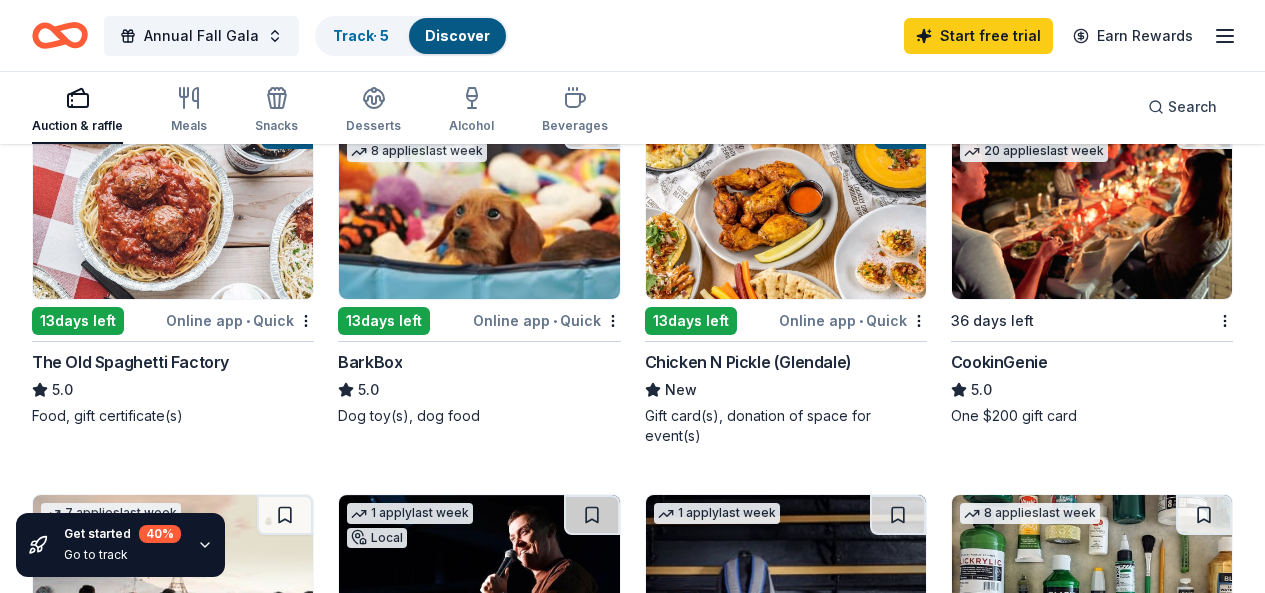 click at bounding box center (479, 204) 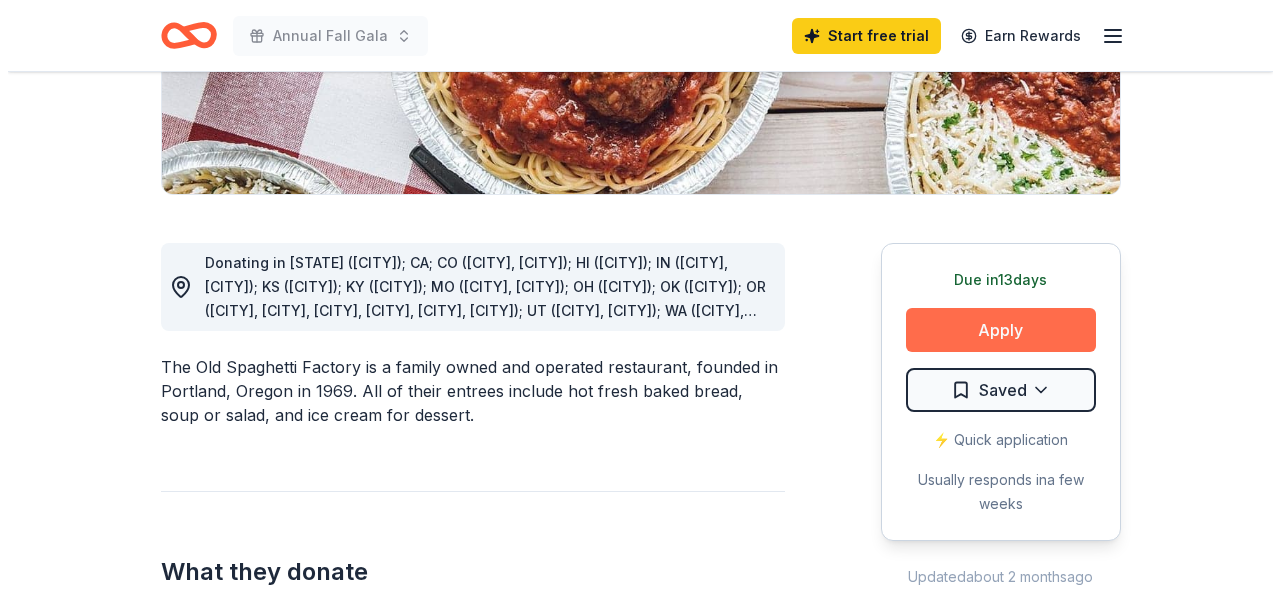 scroll, scrollTop: 413, scrollLeft: 0, axis: vertical 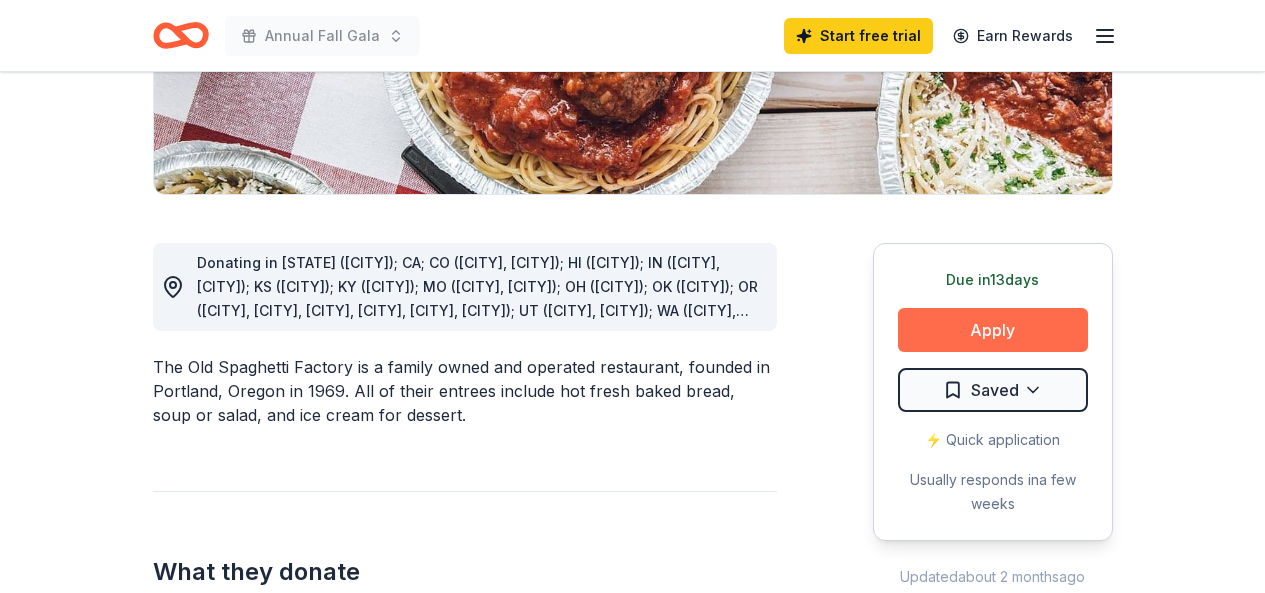 click on "Apply" at bounding box center [993, 330] 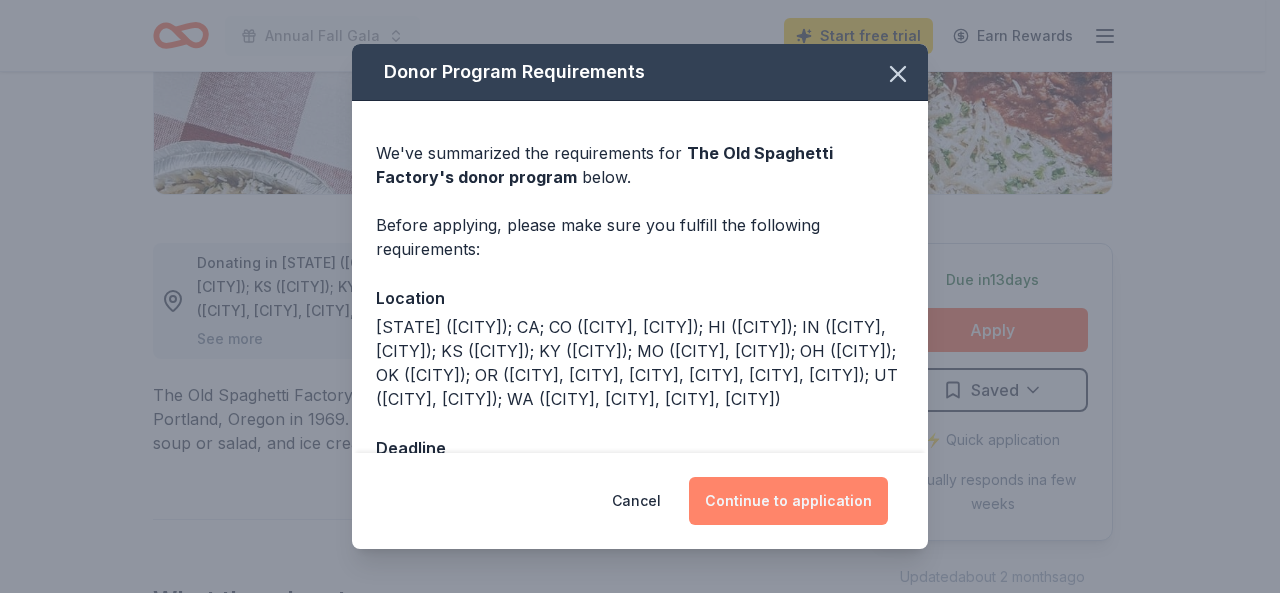 click on "Continue to application" at bounding box center (788, 501) 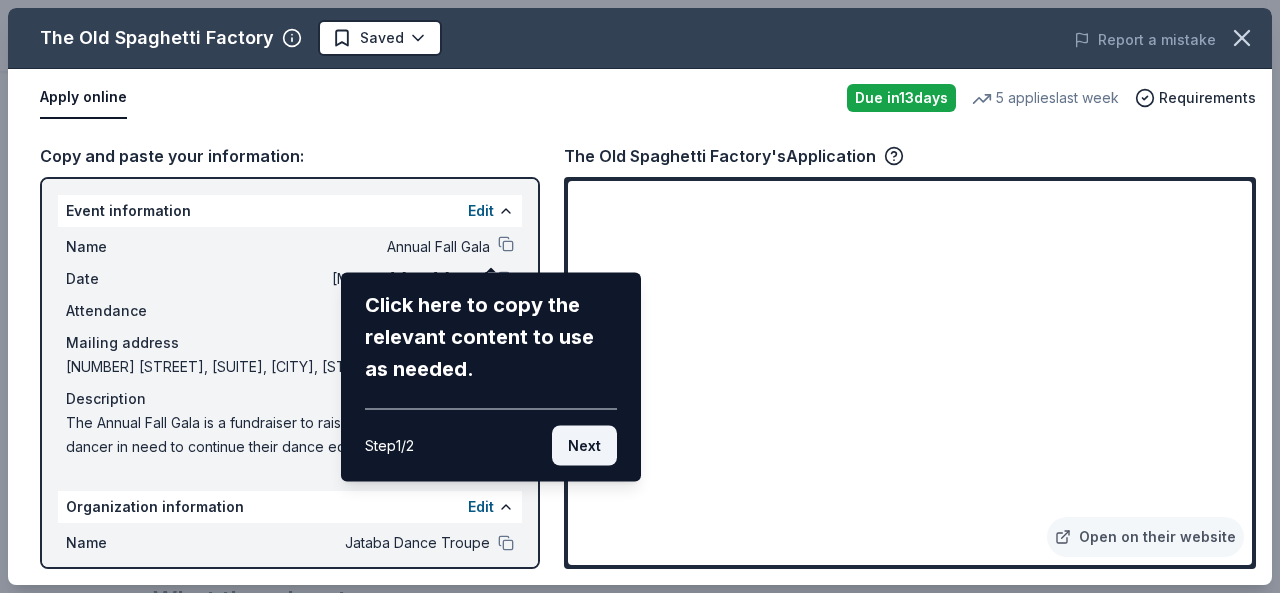 click on "Next" at bounding box center [584, 446] 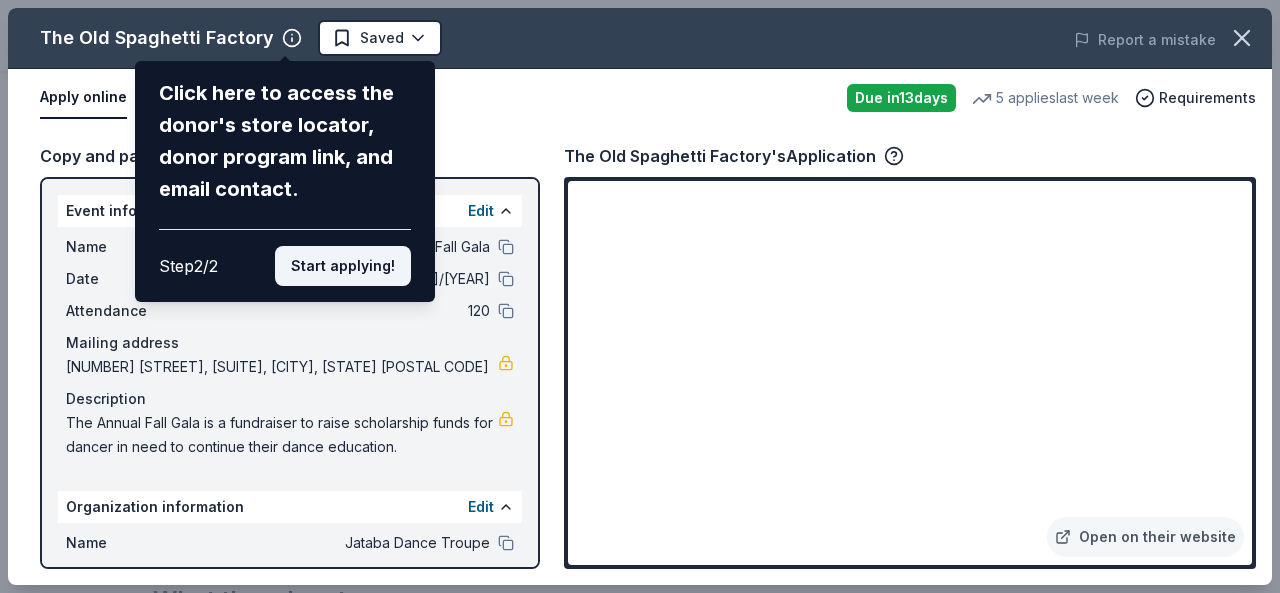 click on "Start applying!" at bounding box center (343, 266) 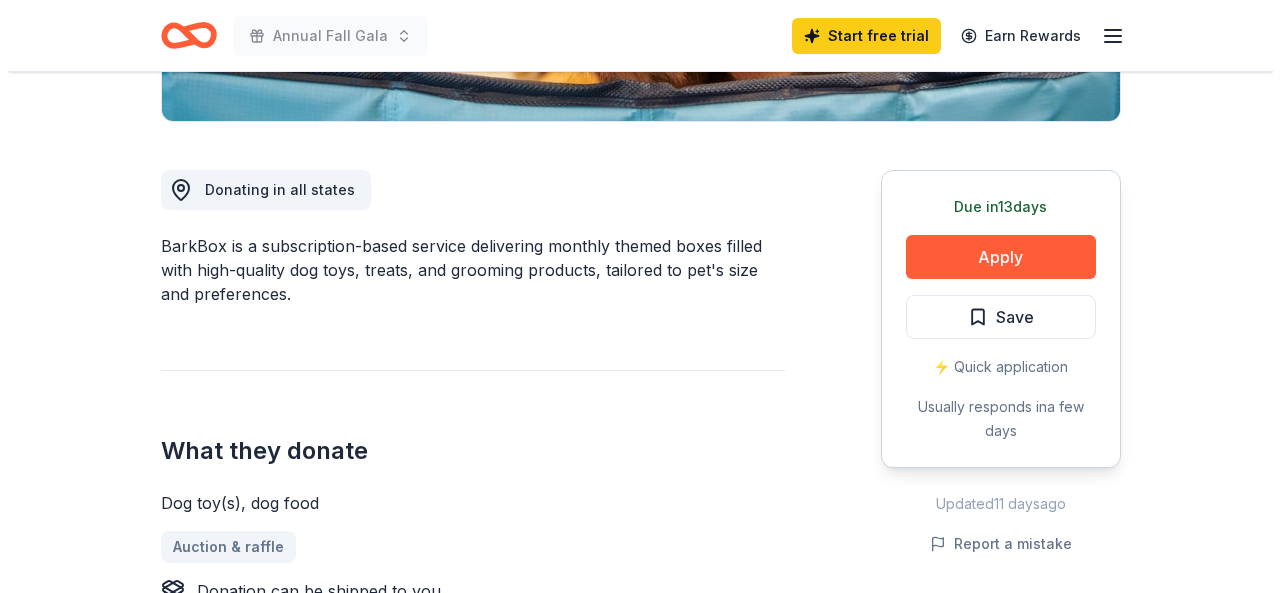 scroll, scrollTop: 486, scrollLeft: 0, axis: vertical 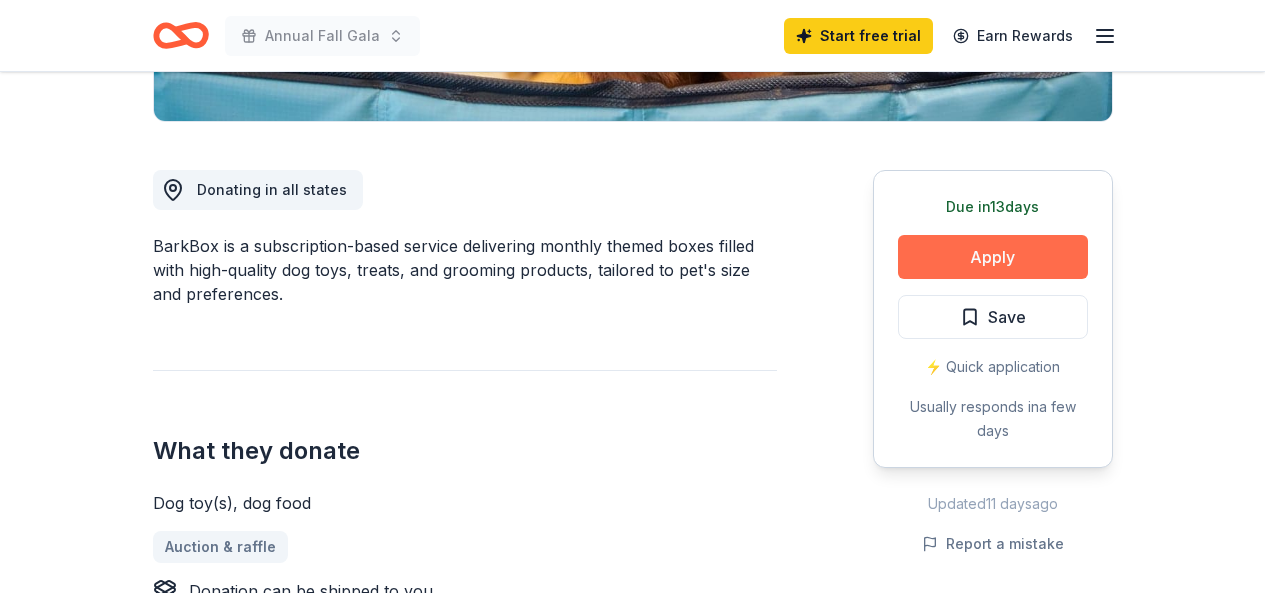 click on "Apply" at bounding box center (993, 257) 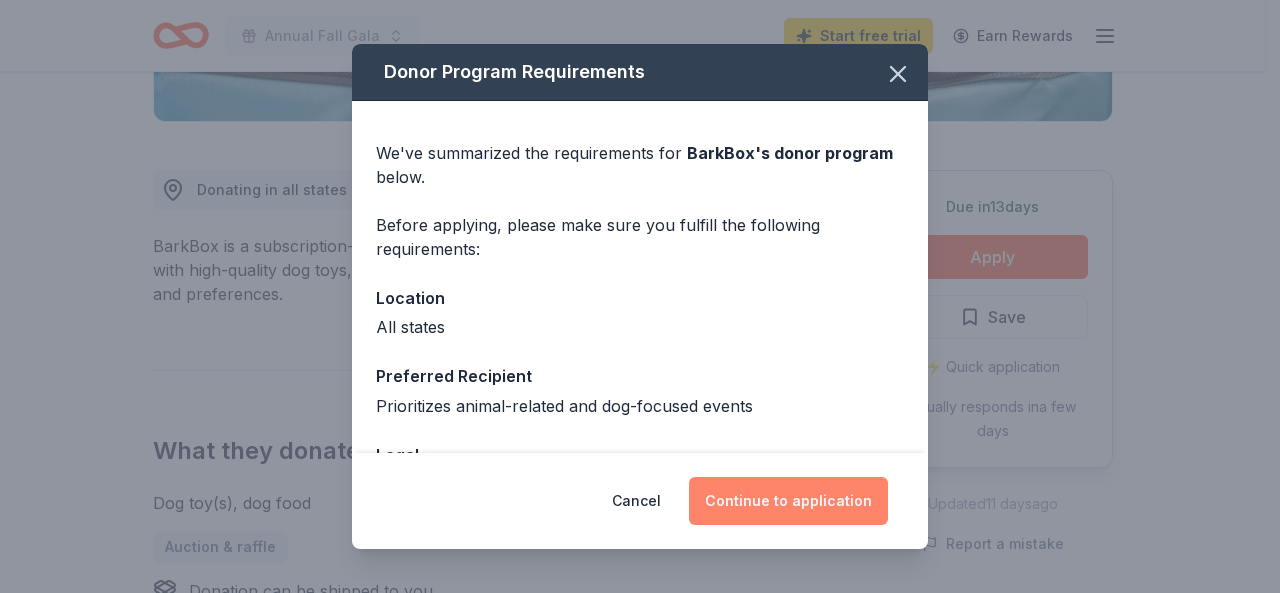 click on "Continue to application" at bounding box center (788, 501) 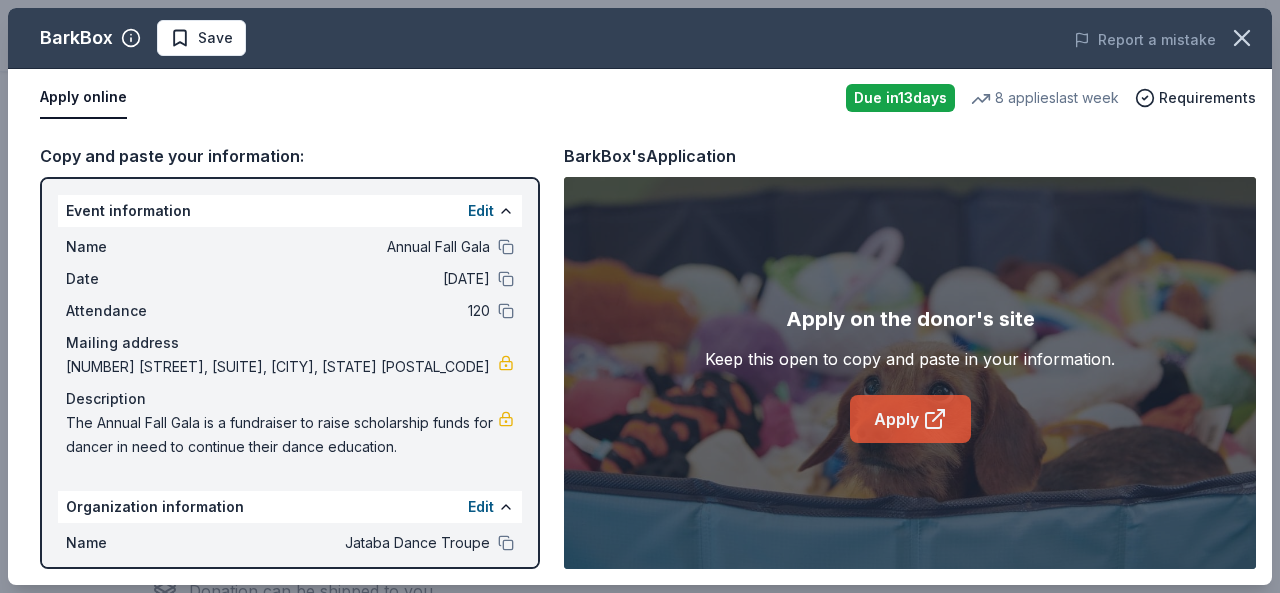 click on "Apply" at bounding box center (910, 419) 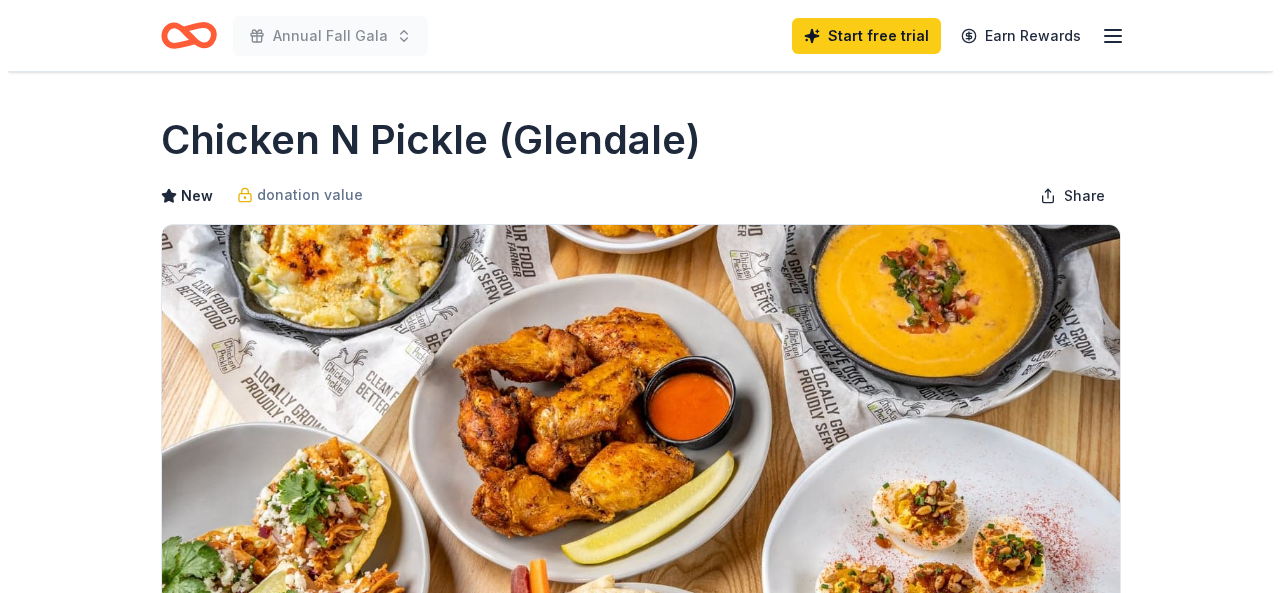 scroll, scrollTop: 653, scrollLeft: 0, axis: vertical 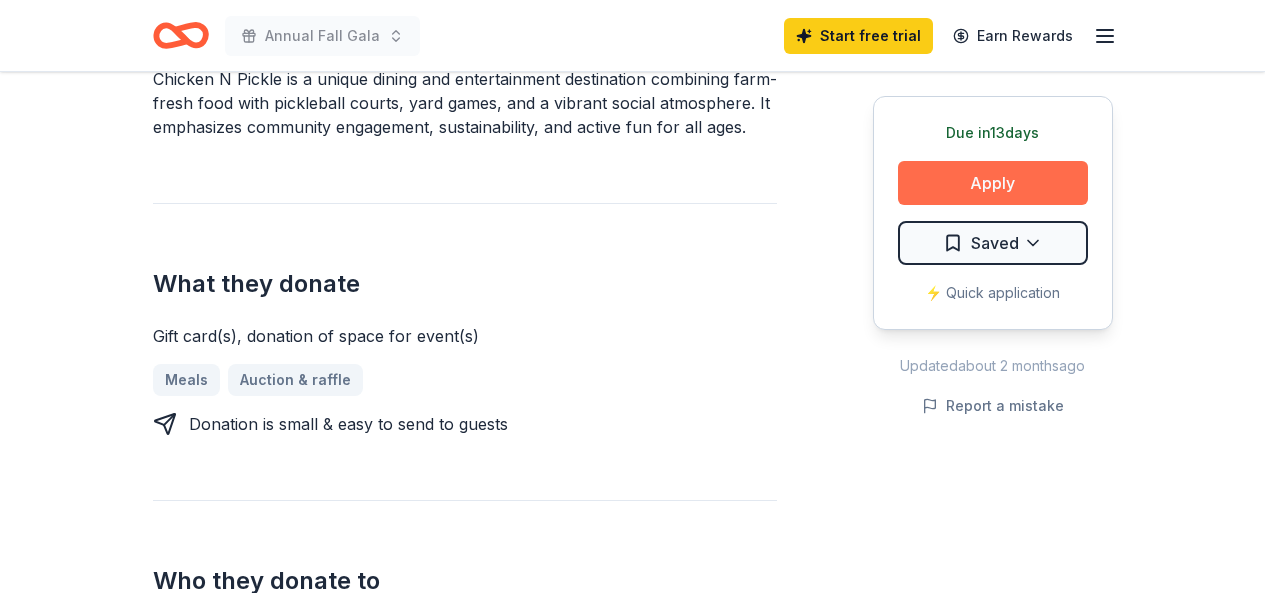 click on "Apply" at bounding box center (993, 183) 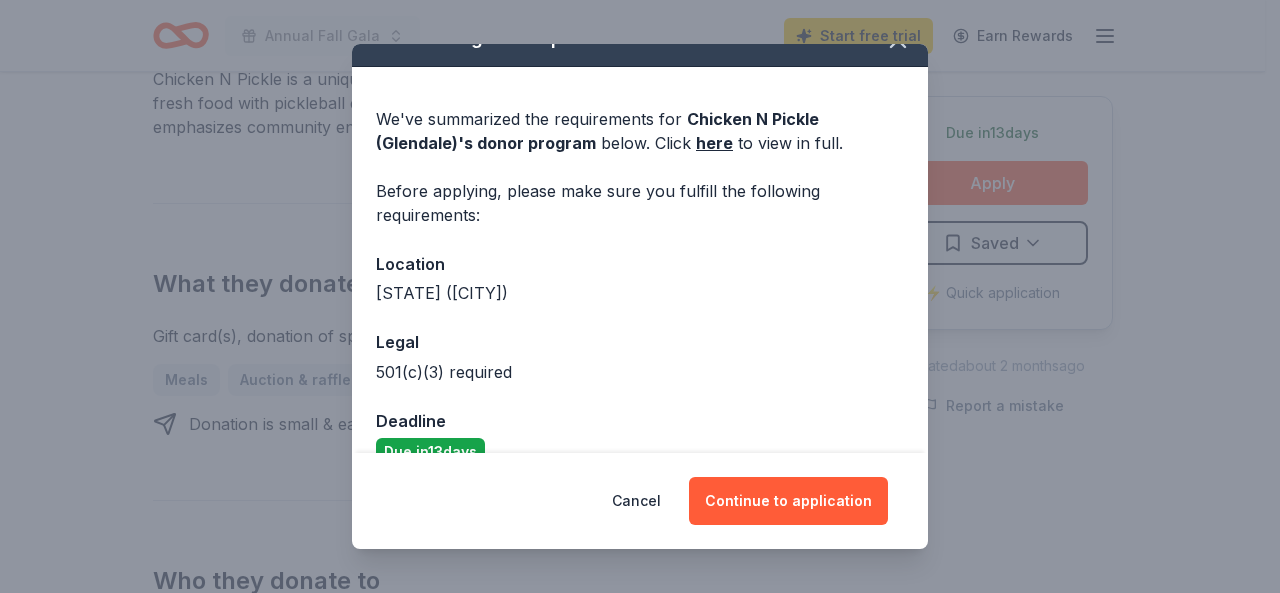 scroll, scrollTop: 71, scrollLeft: 0, axis: vertical 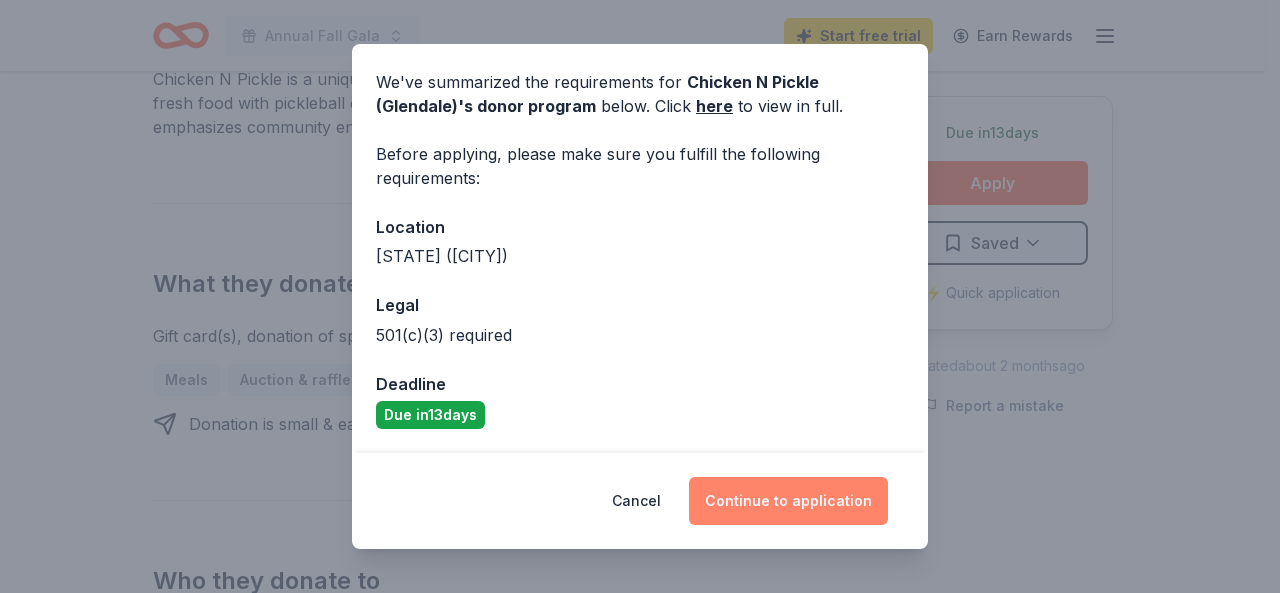 click on "Continue to application" at bounding box center (788, 501) 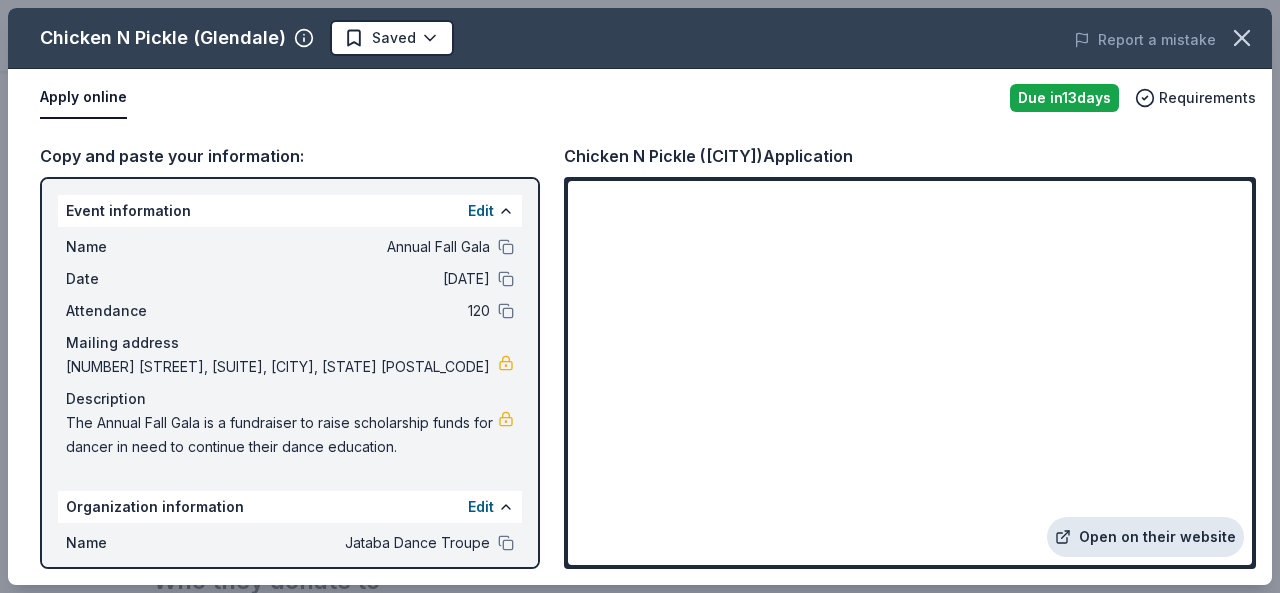 click on "Open on their website" at bounding box center [1145, 537] 